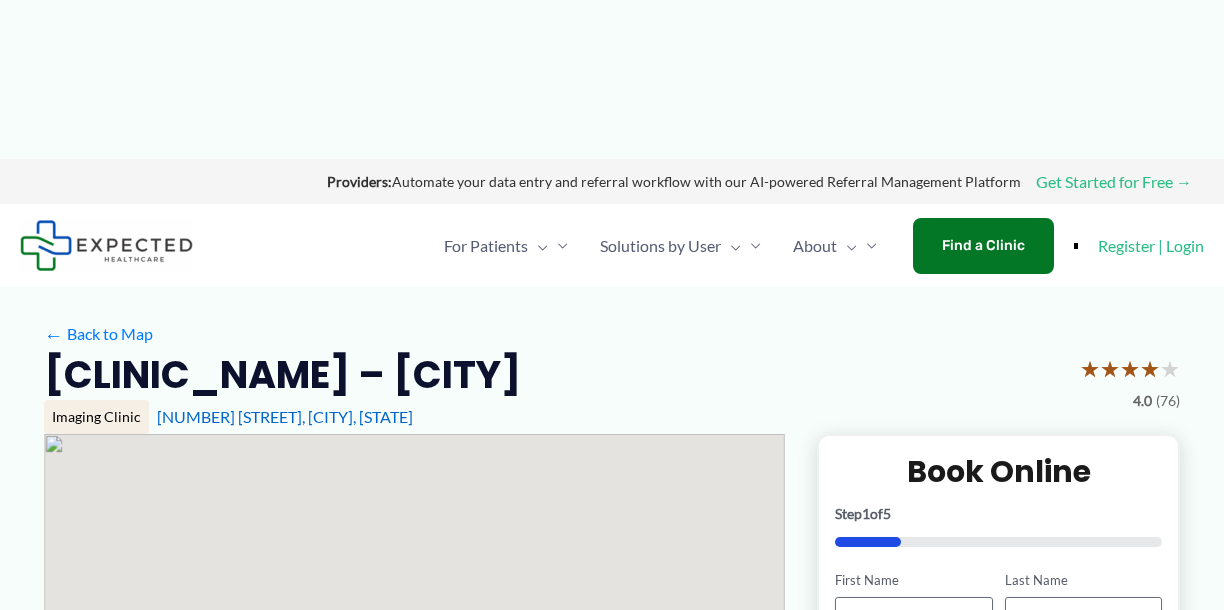 scroll, scrollTop: 0, scrollLeft: 0, axis: both 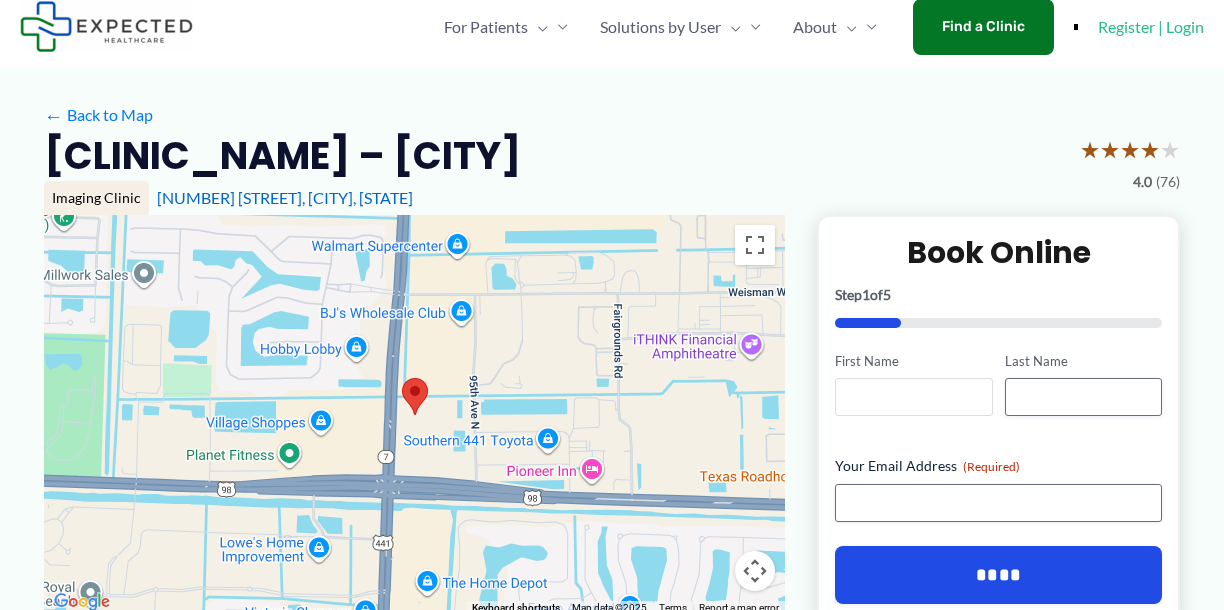 click on "[FIRST] Name" at bounding box center [913, 397] 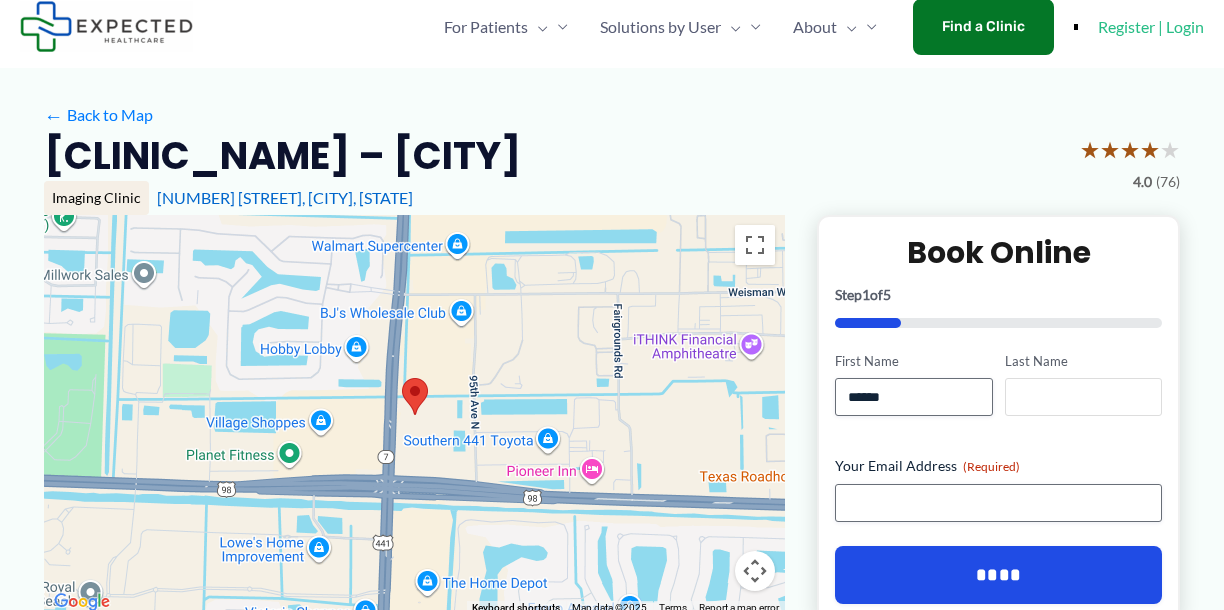 type on "**********" 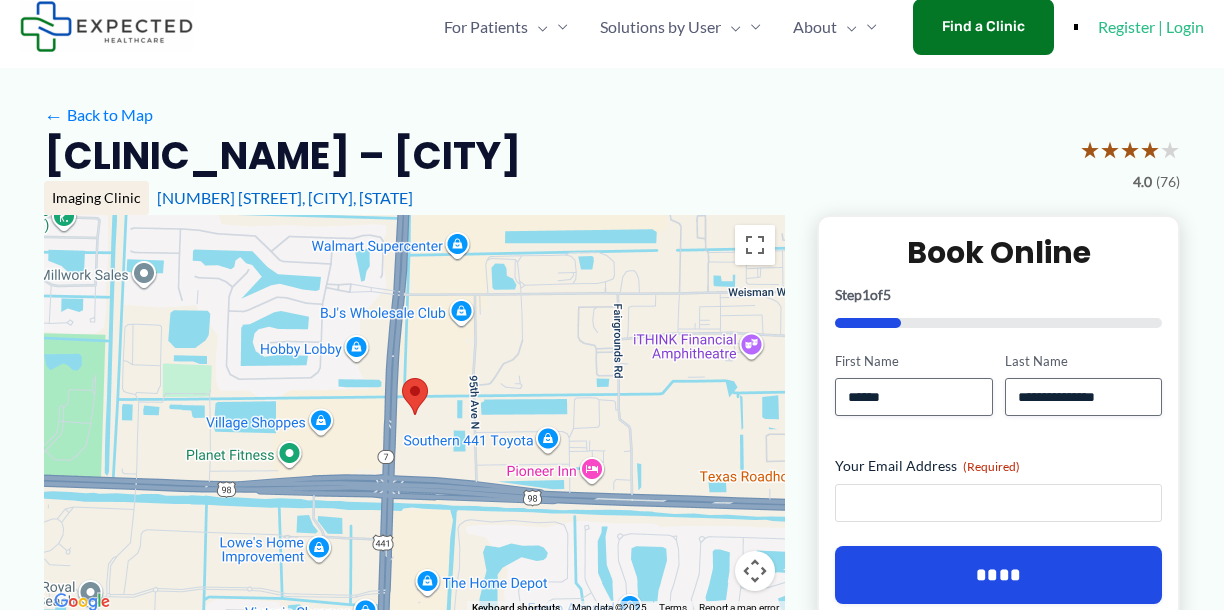 type on "**********" 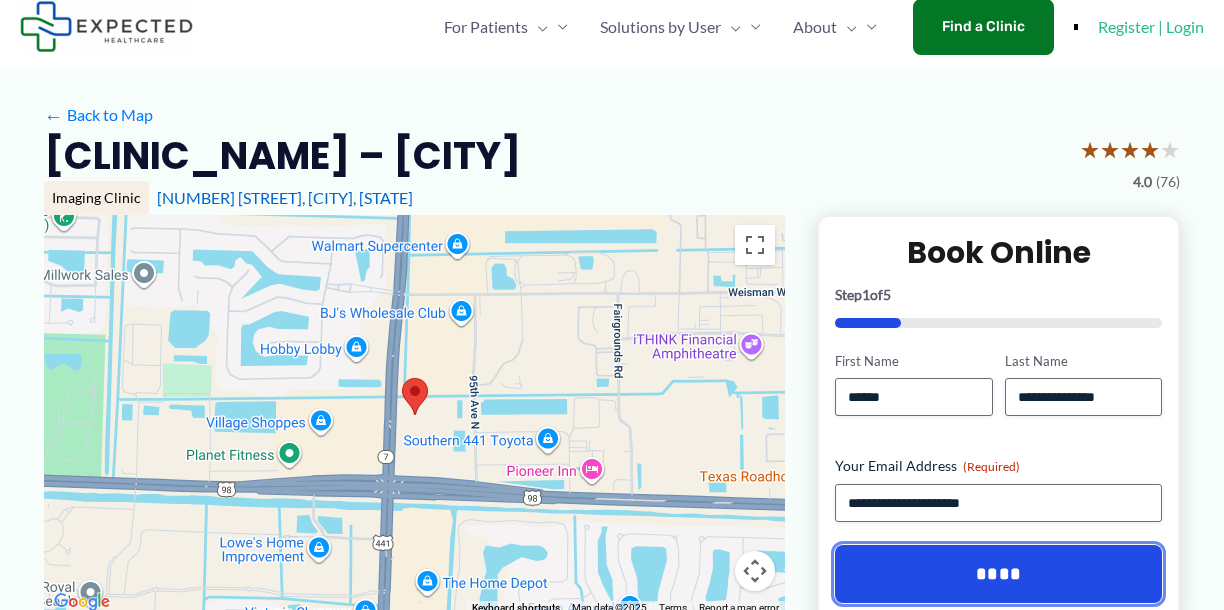 click on "****" at bounding box center [998, 574] 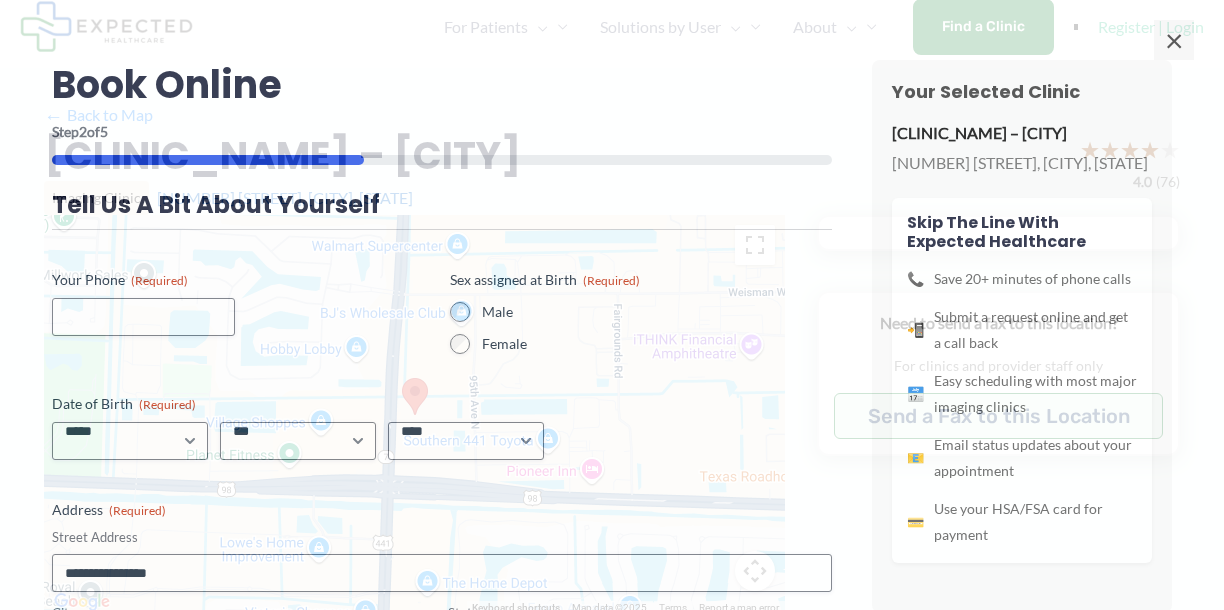 scroll, scrollTop: 179, scrollLeft: 0, axis: vertical 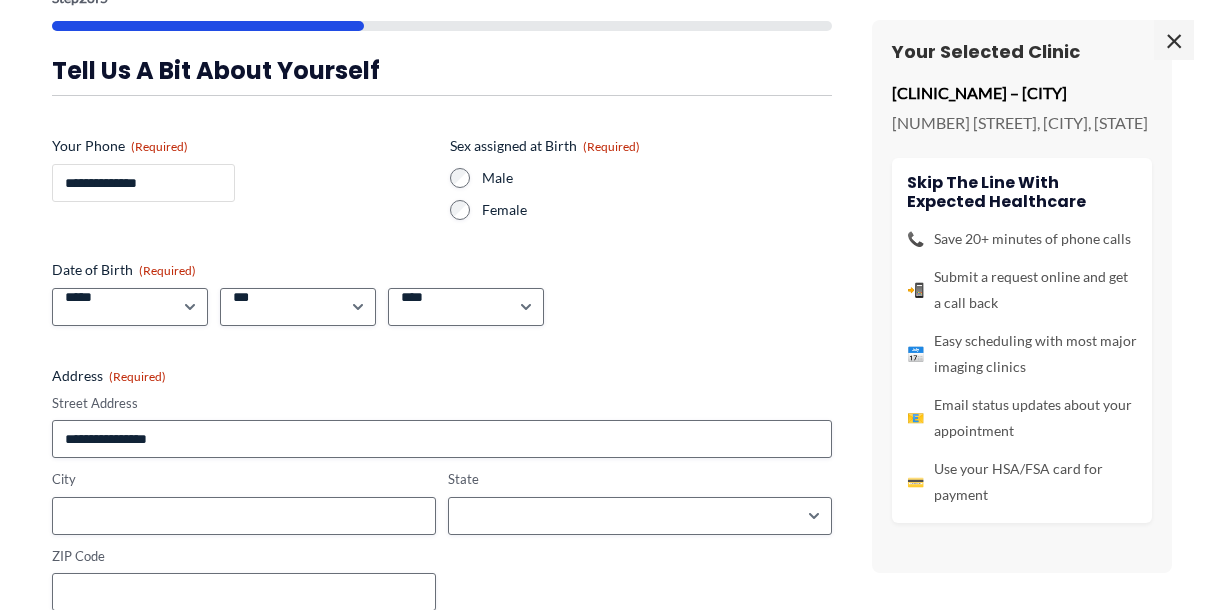 click on "**********" at bounding box center [143, 183] 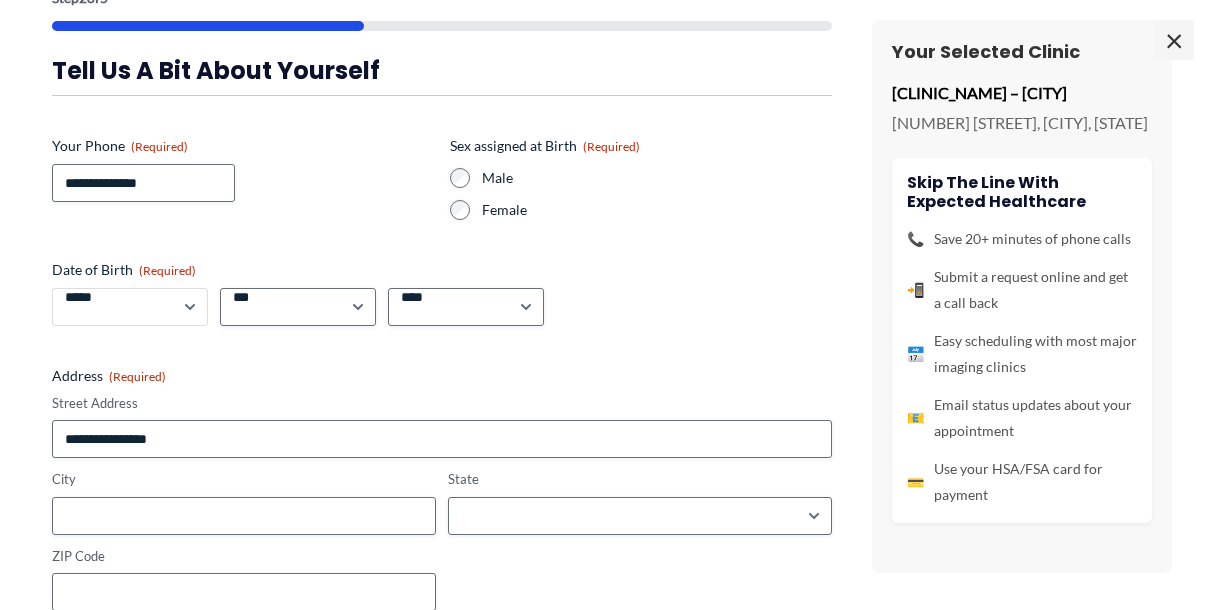 click on "***** * * * * * * * * * ** ** **" at bounding box center (130, 307) 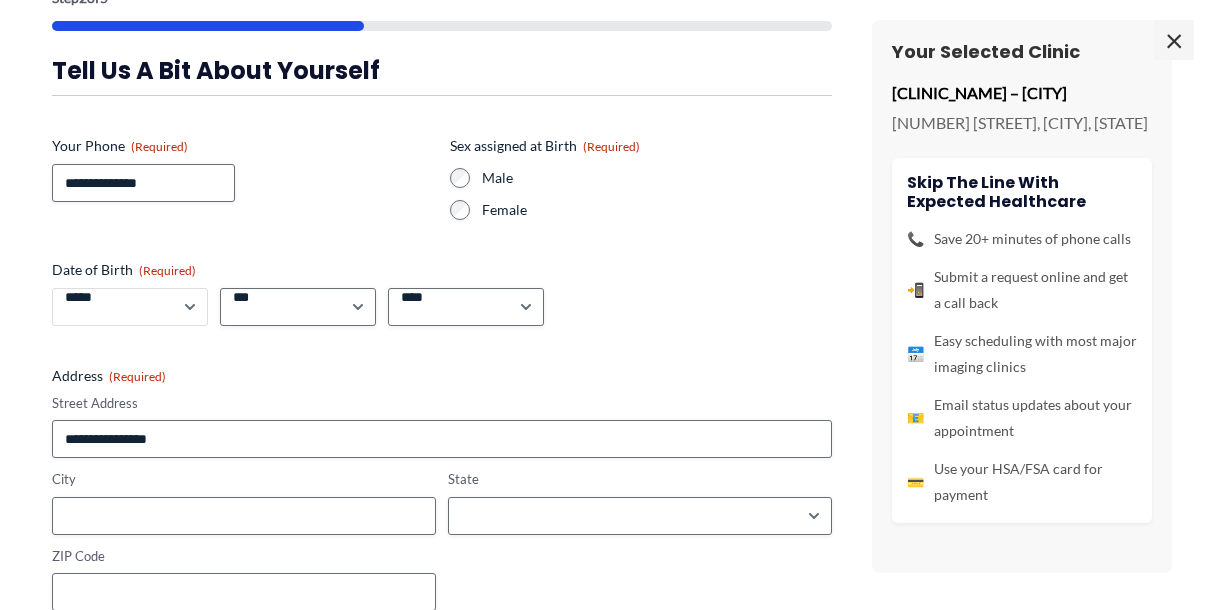 select on "*" 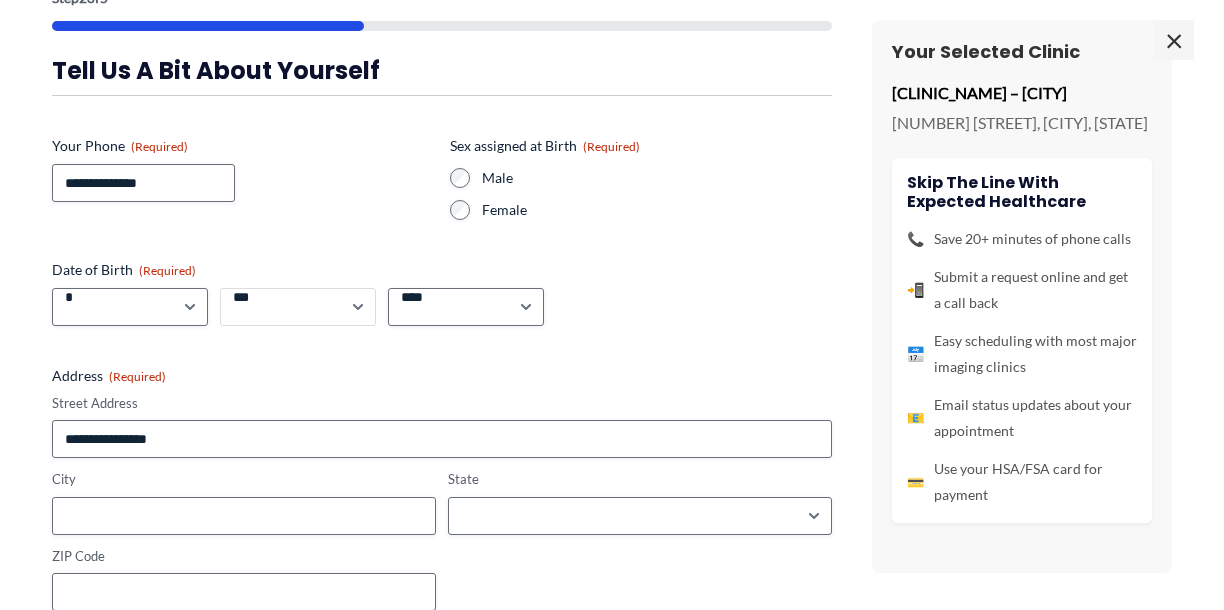 click on "*** * * * * * * * * * ** ** ** ** ** ** ** ** ** ** ** ** ** ** ** ** ** ** ** ** ** **" at bounding box center (298, 307) 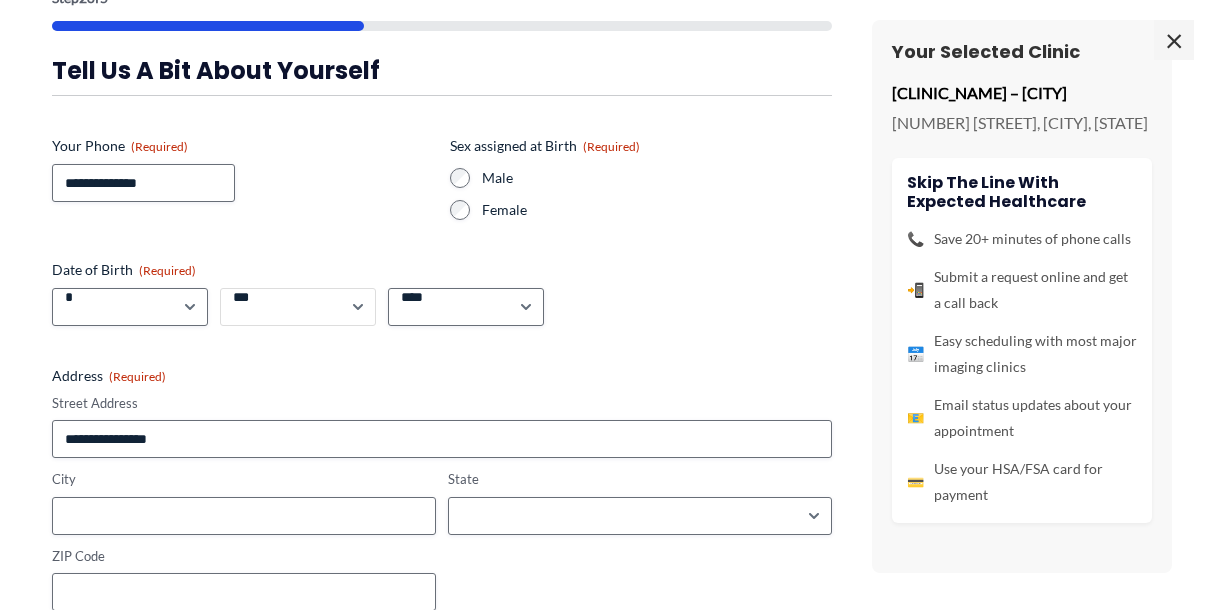 select on "**" 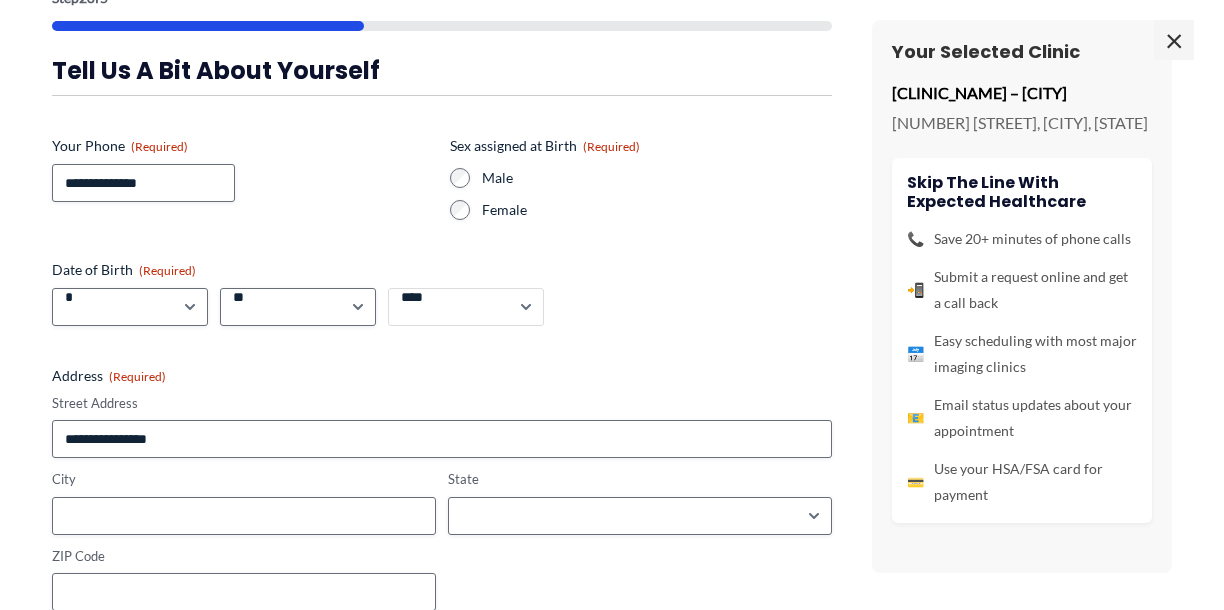 click on "**** **** **** **** **** **** **** **** **** **** **** **** **** **** **** **** **** **** **** **** **** **** **** **** **** **** **** **** **** **** **** **** **** **** **** **** **** **** **** **** **** **** **** **** **** **** **** **** **** **** **** **** **** **** **** **** **** **** **** **** **** **** **** **** **** **** **** **** **** **** **** **** **** **** **** **** **** **** **** **** **** **** **** **** **** **** **** **** **** **** **** **** **** **** **** **** **** **** **** **** **** **** **** **** **** **** **** ****" at bounding box center [466, 307] 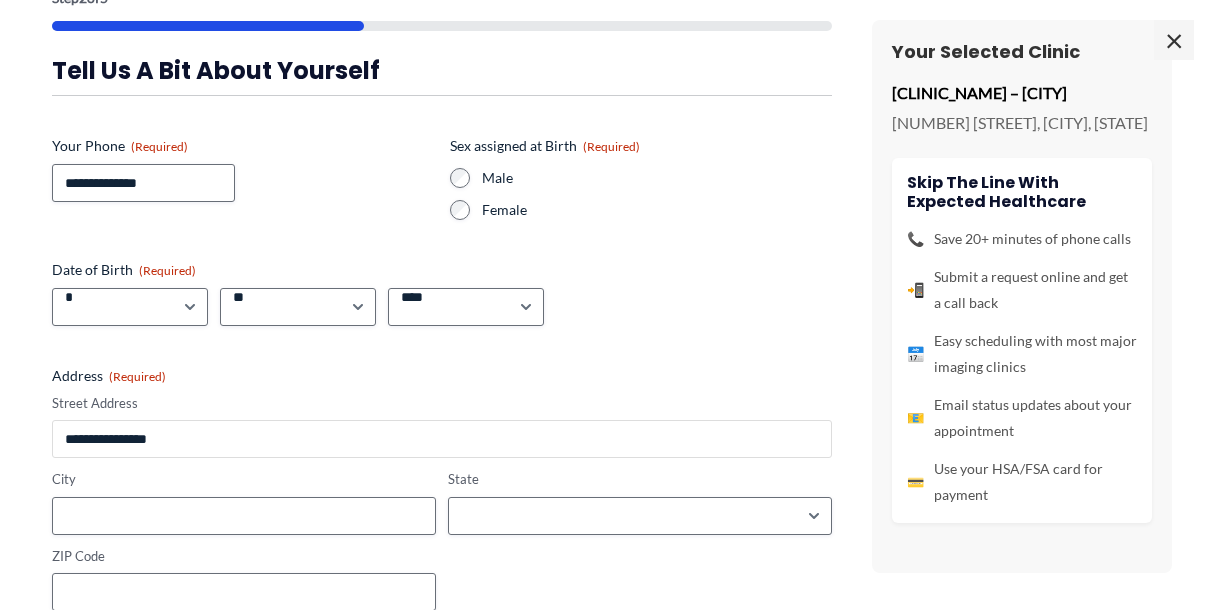 click on "[STREET_ADDRESS]" at bounding box center [442, 439] 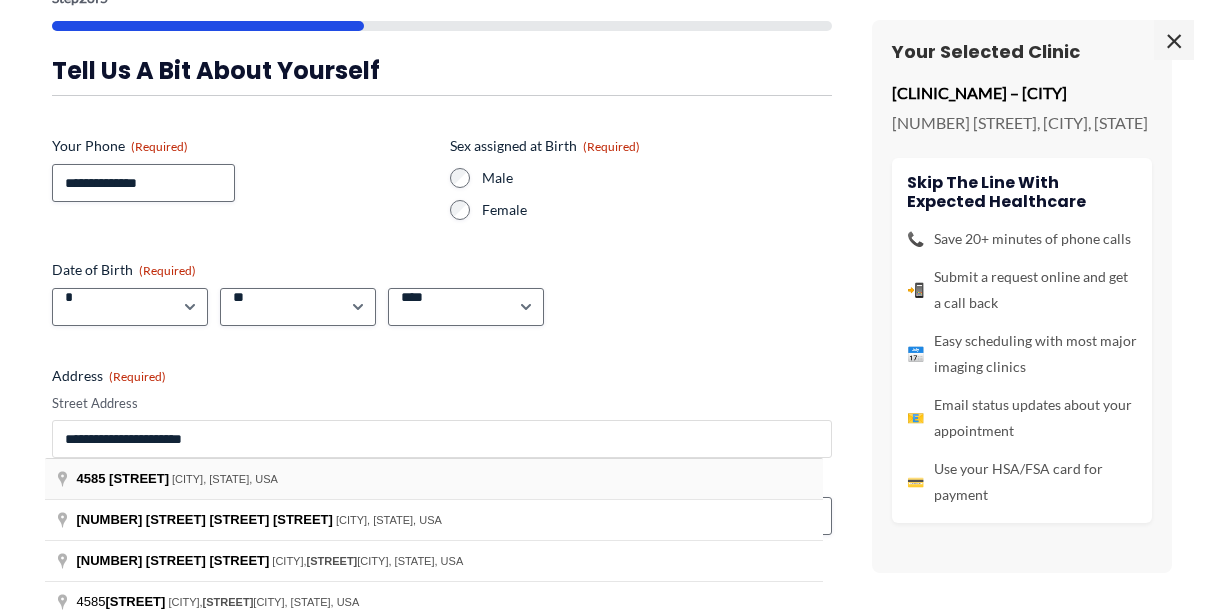 type on "**********" 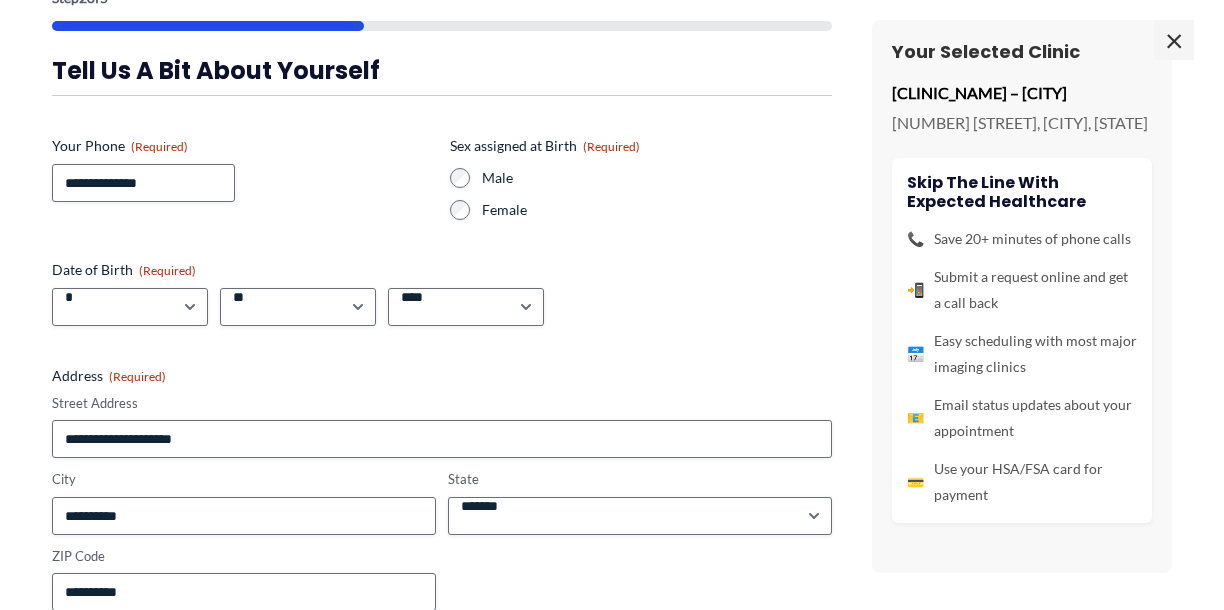 scroll, scrollTop: 237, scrollLeft: 0, axis: vertical 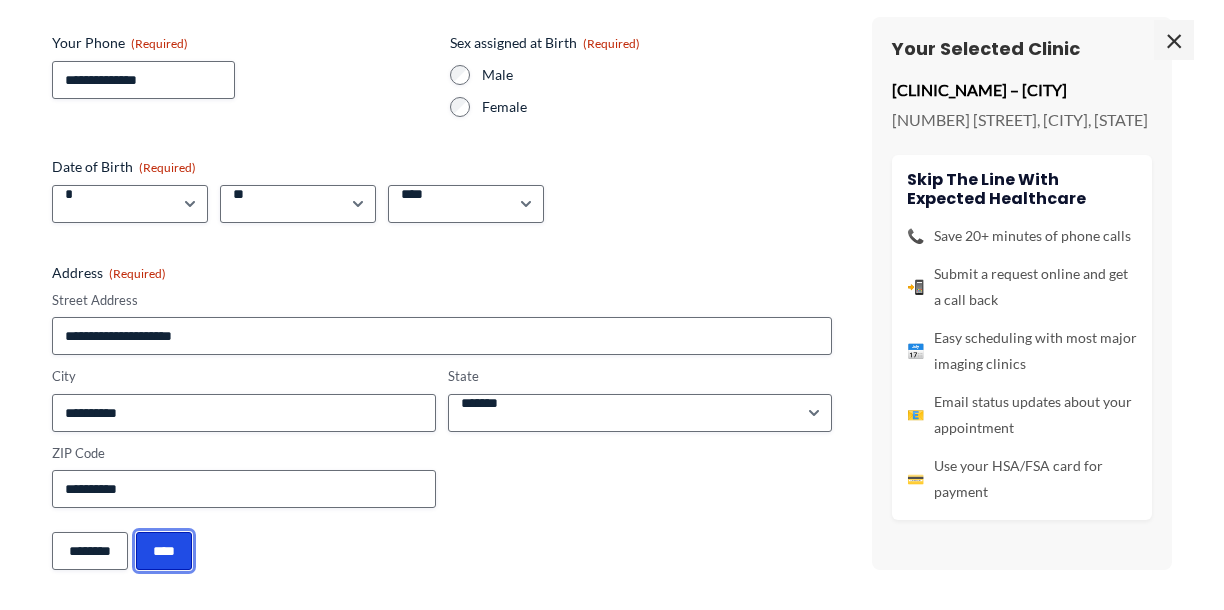 click on "****" at bounding box center (164, 551) 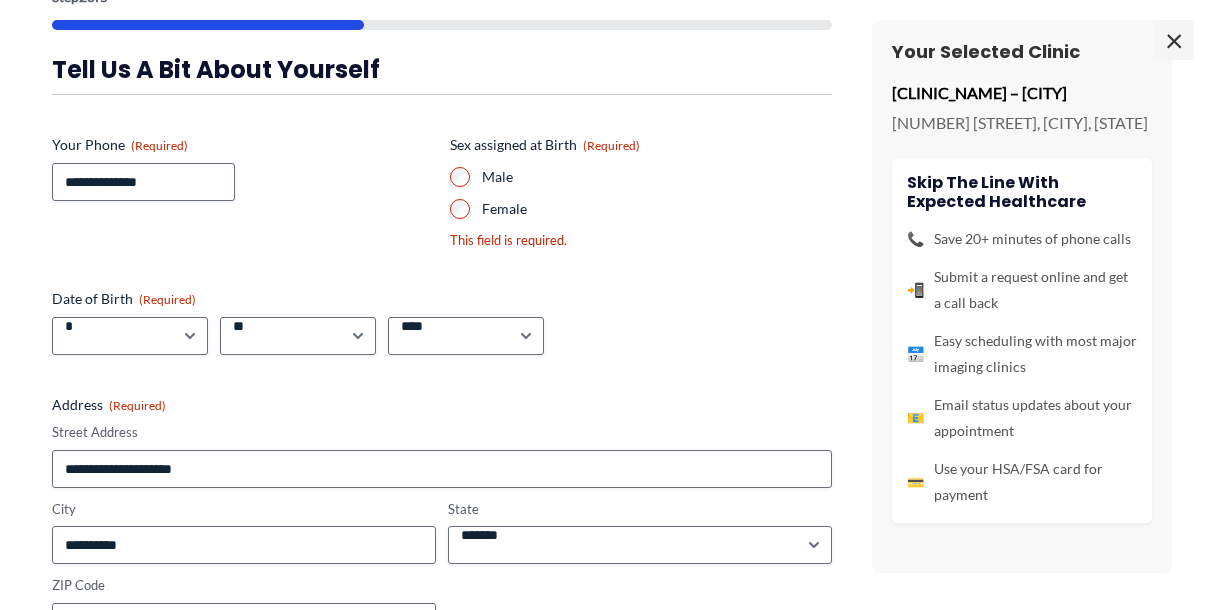 scroll, scrollTop: 169, scrollLeft: 0, axis: vertical 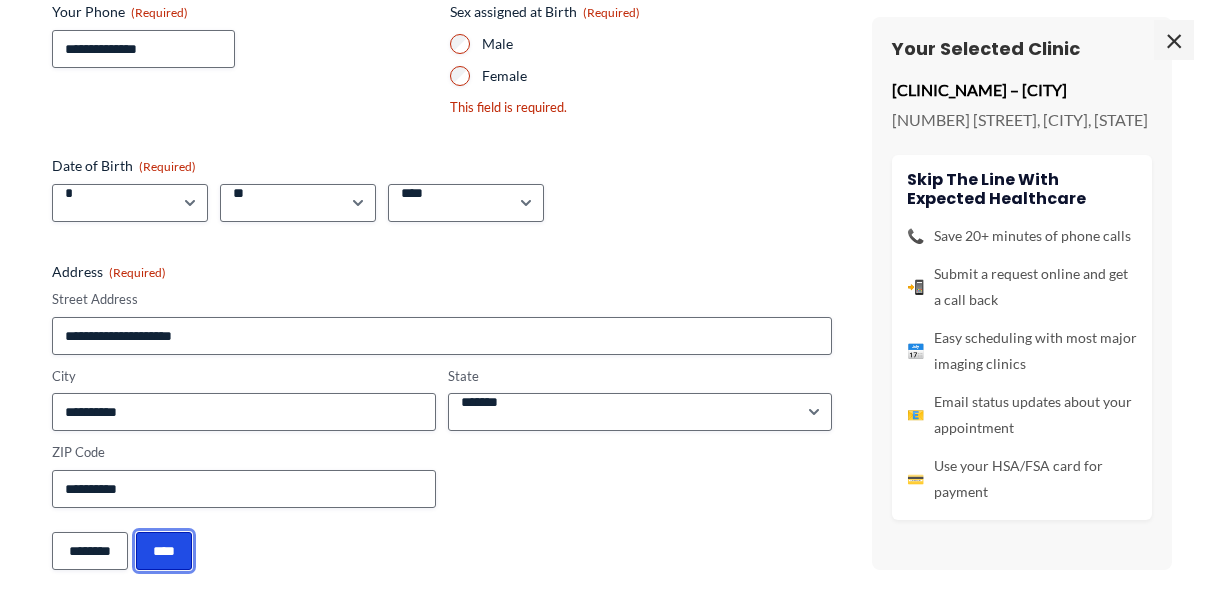 click on "****" at bounding box center [164, 551] 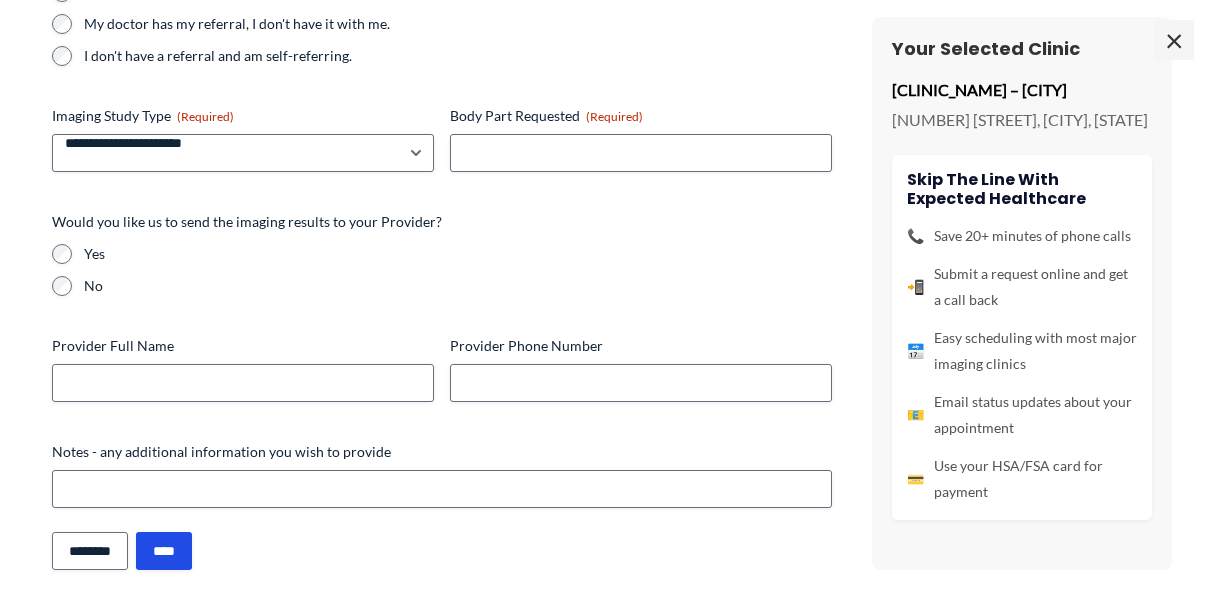 scroll, scrollTop: 633, scrollLeft: 0, axis: vertical 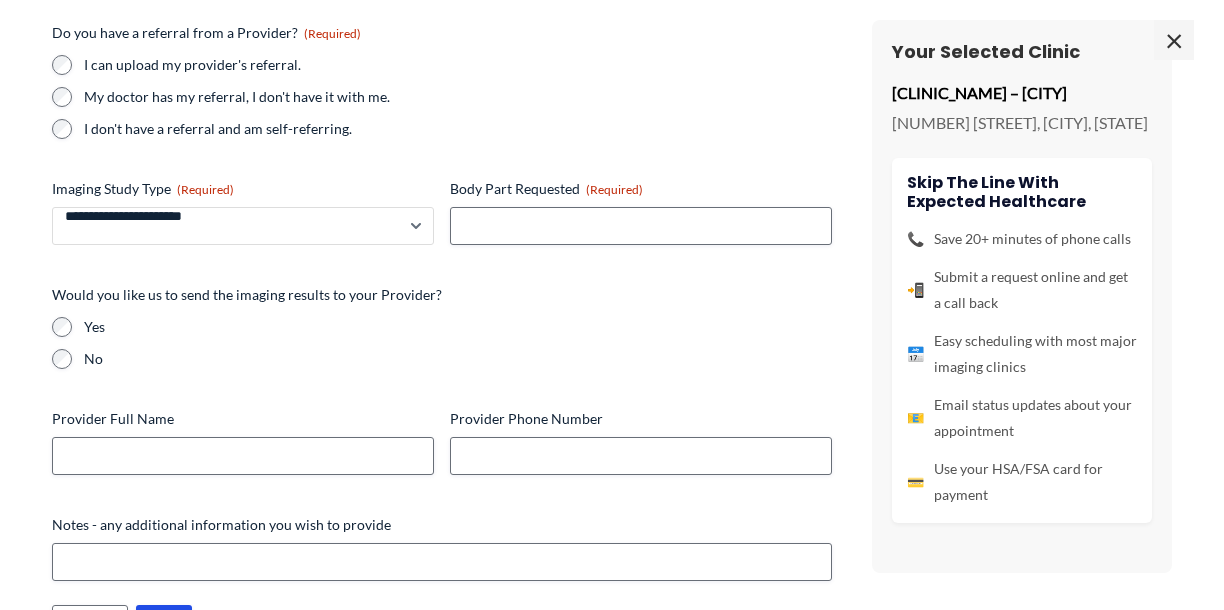 click on "**********" at bounding box center [243, 226] 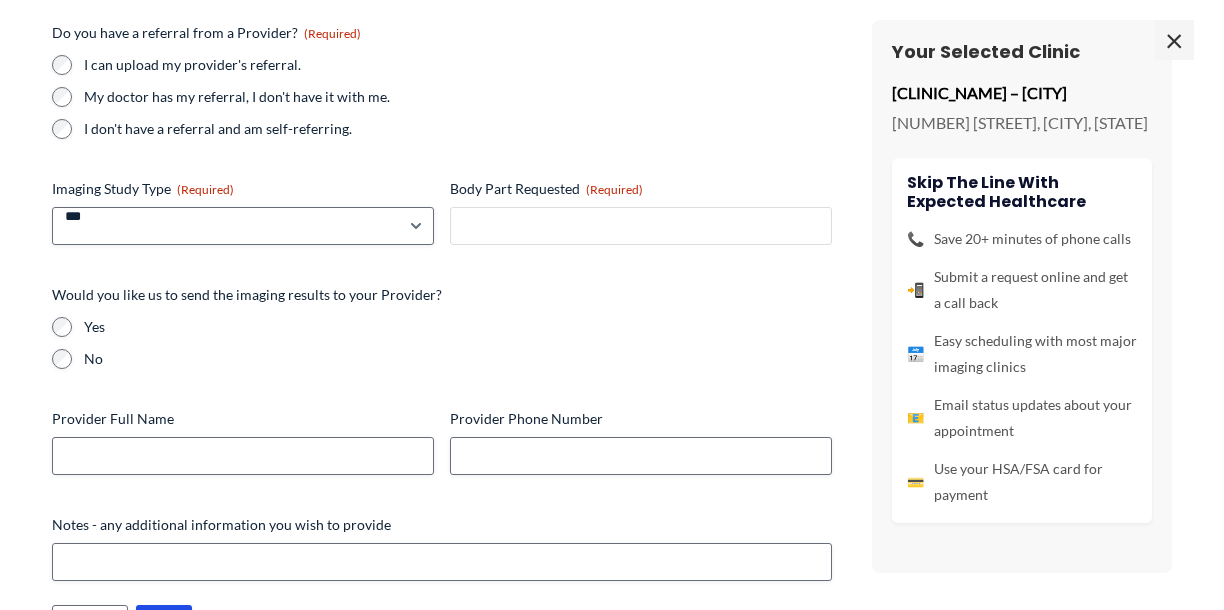 click on "Body Part Requested (Required)" at bounding box center (641, 226) 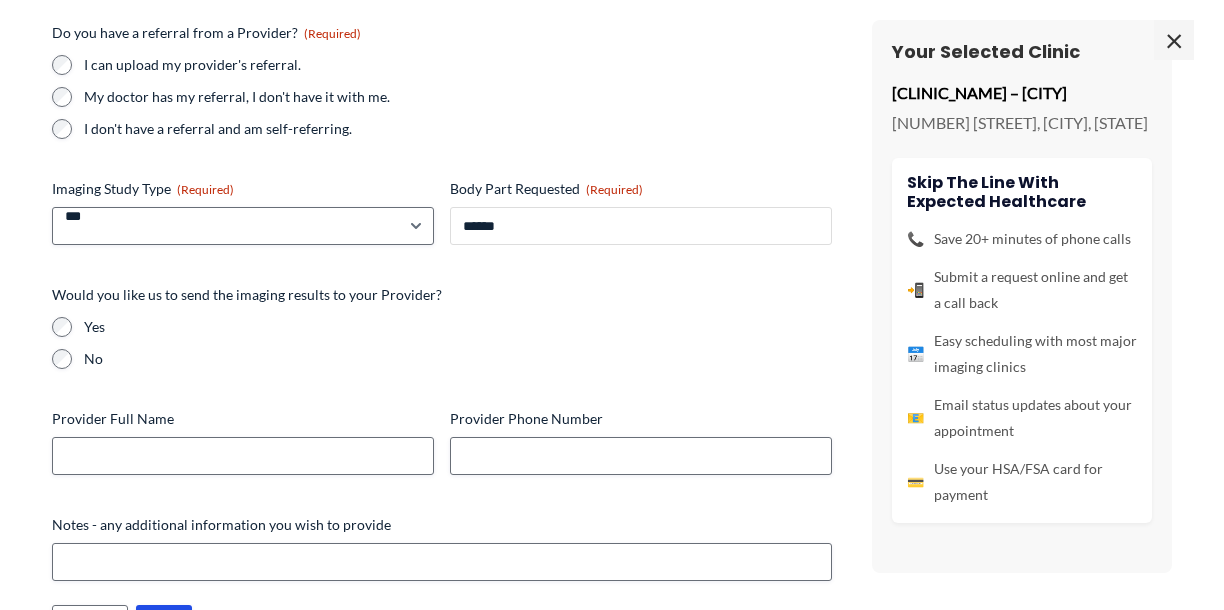type on "******" 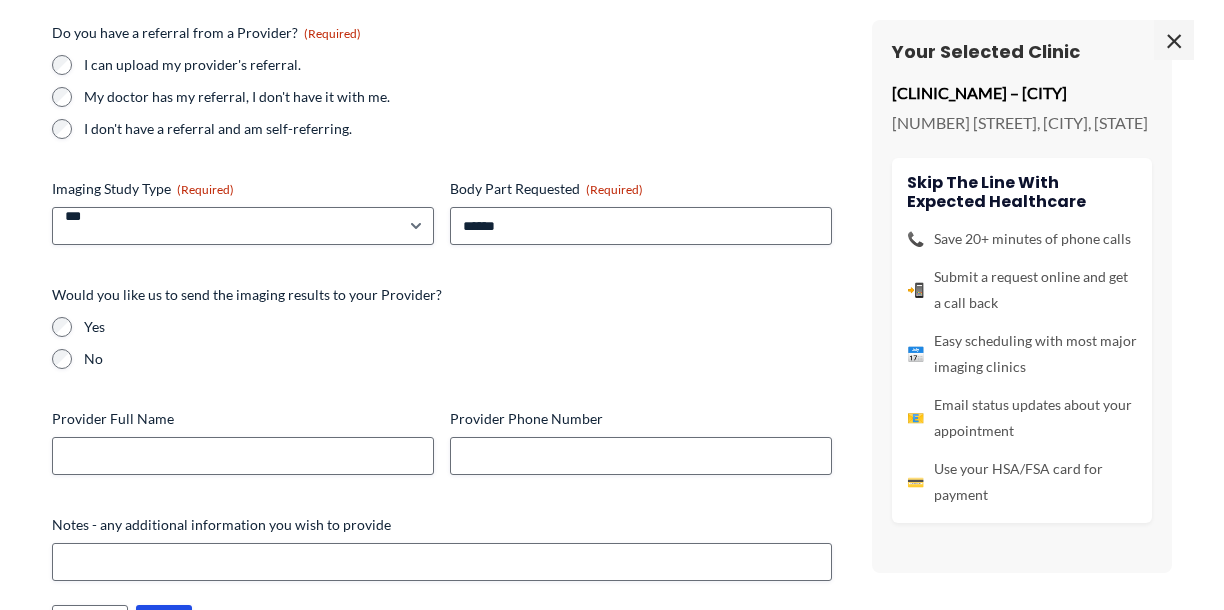 click on "Yes" at bounding box center [458, 327] 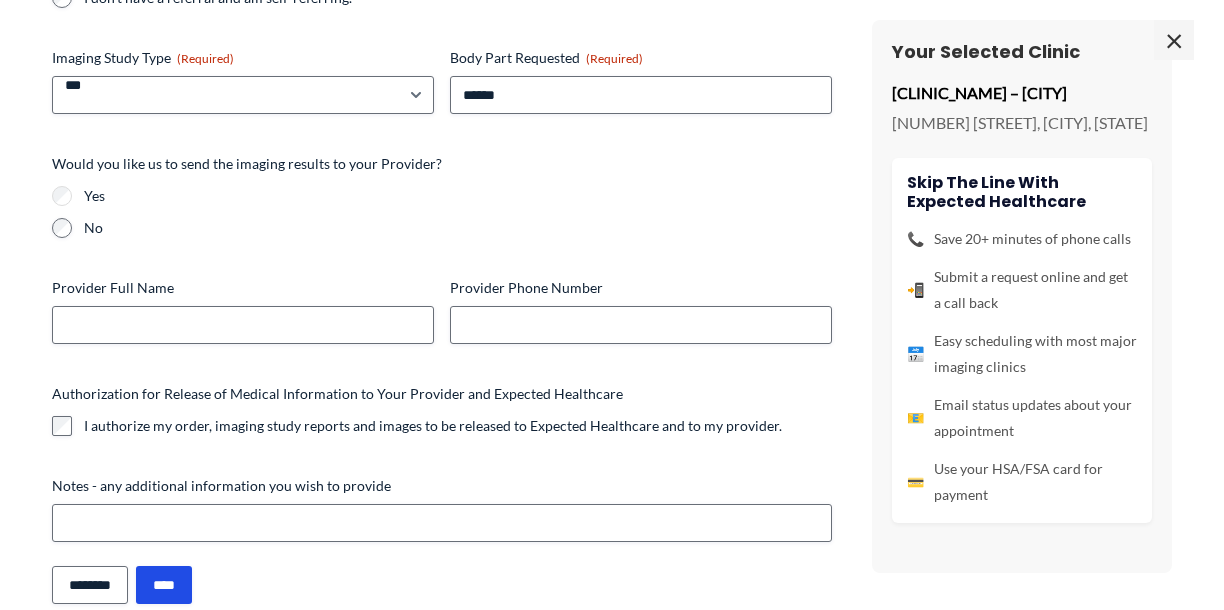 scroll, scrollTop: 412, scrollLeft: 0, axis: vertical 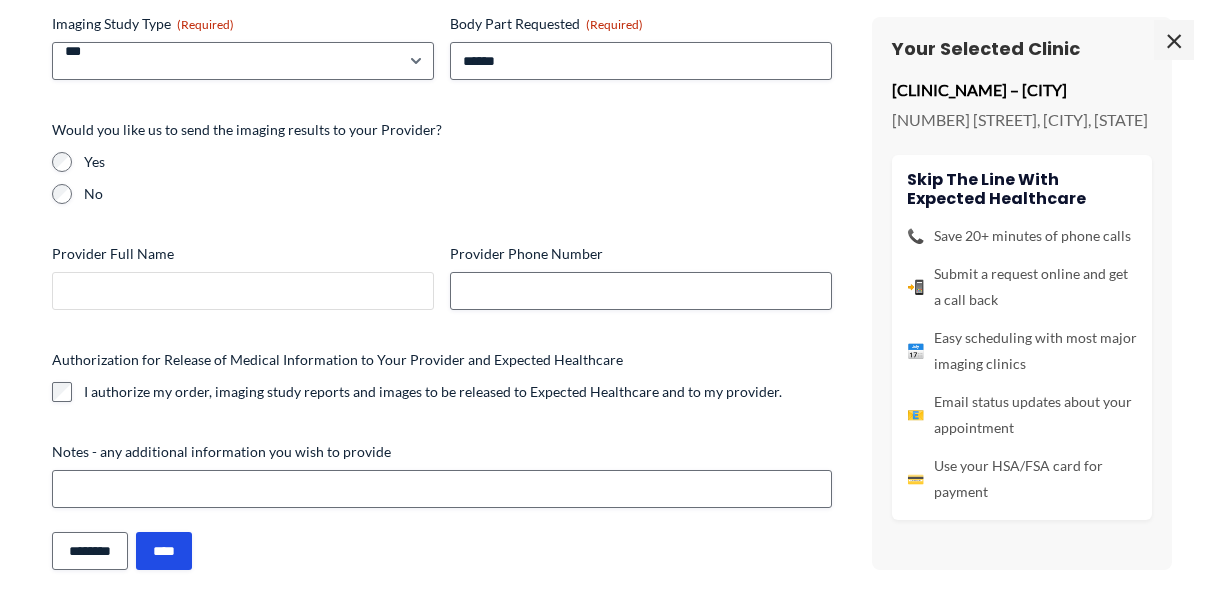 click on "[PROVIDER_TYPE] Full Name" at bounding box center (243, 291) 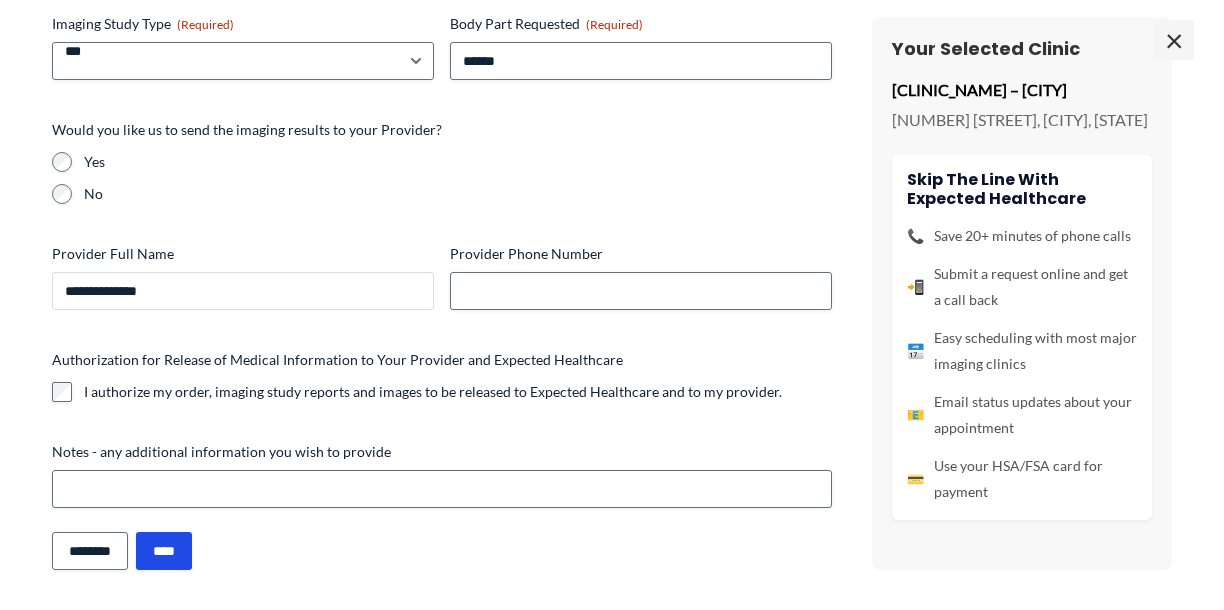type on "**********" 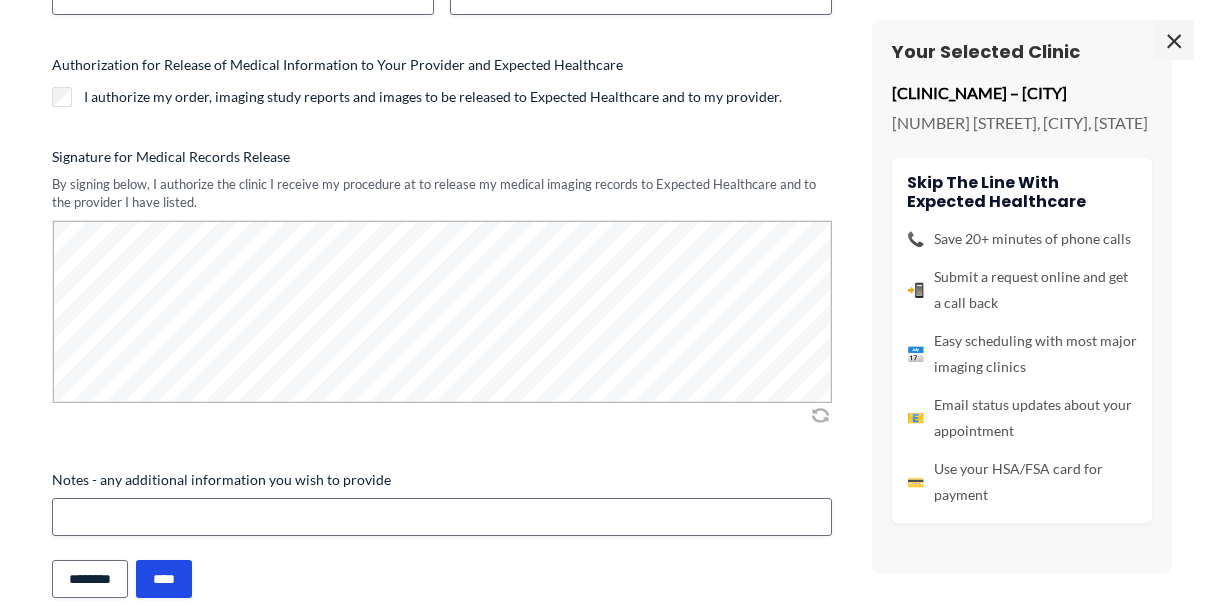 scroll, scrollTop: 735, scrollLeft: 0, axis: vertical 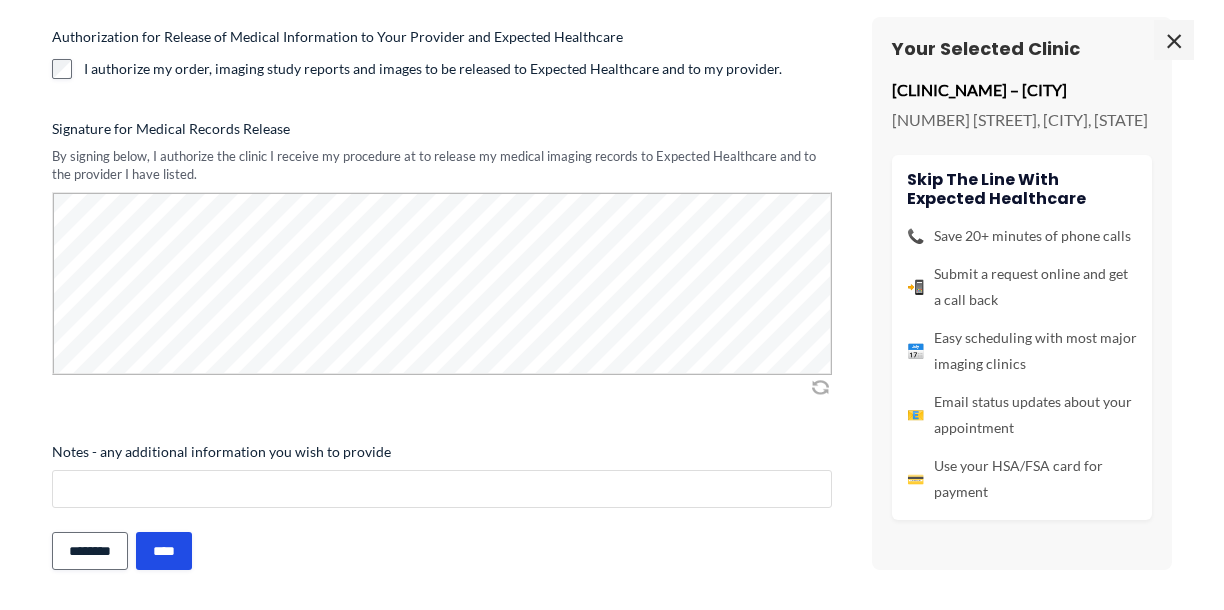 click on "Notes - any additional information you wish to provide" at bounding box center [442, 489] 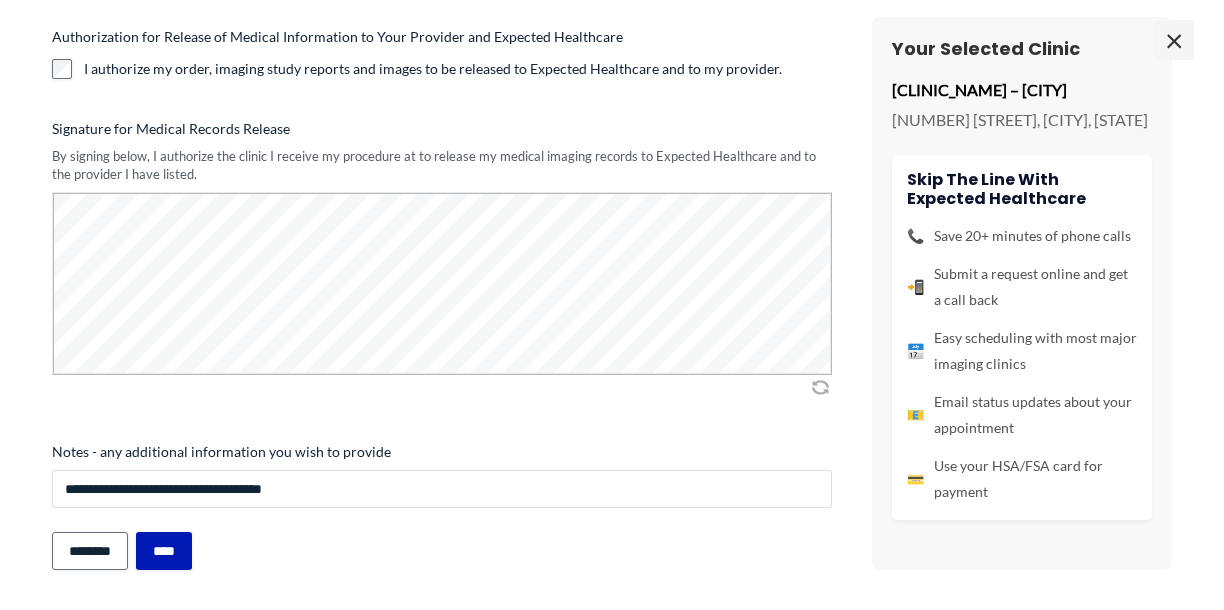 type on "**********" 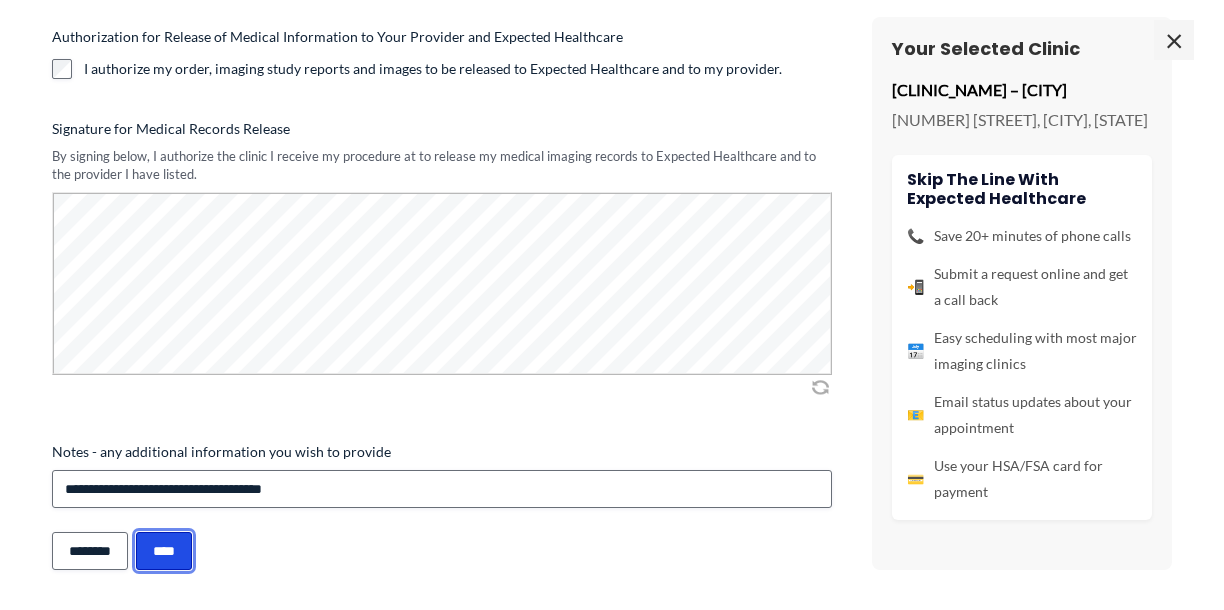 click on "****" at bounding box center [164, 551] 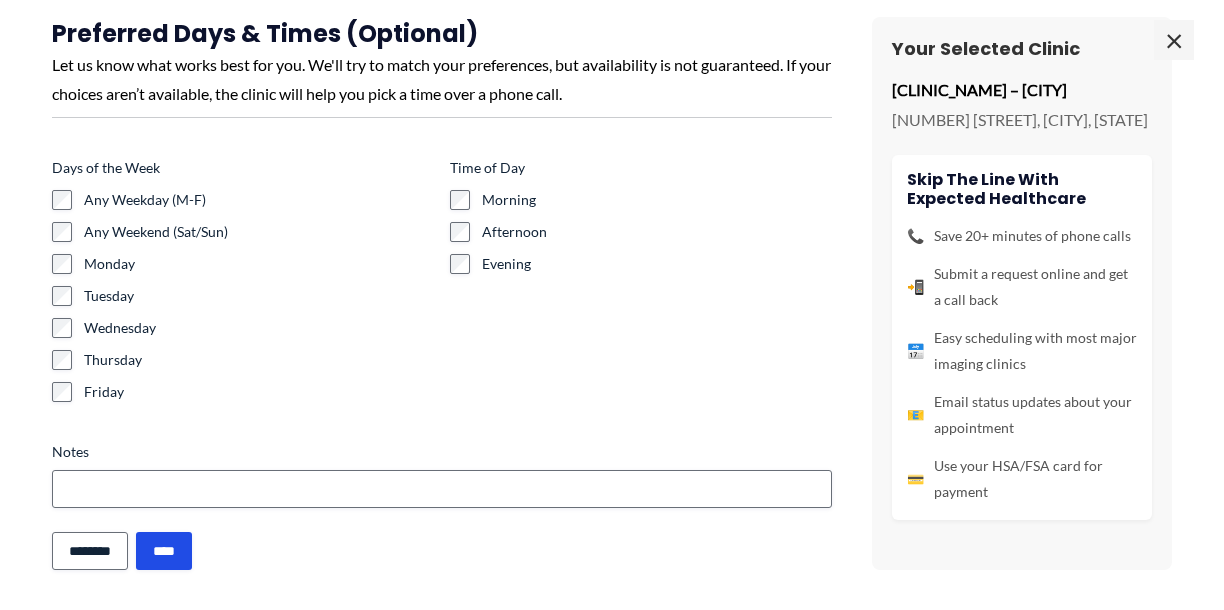 scroll, scrollTop: 159, scrollLeft: 0, axis: vertical 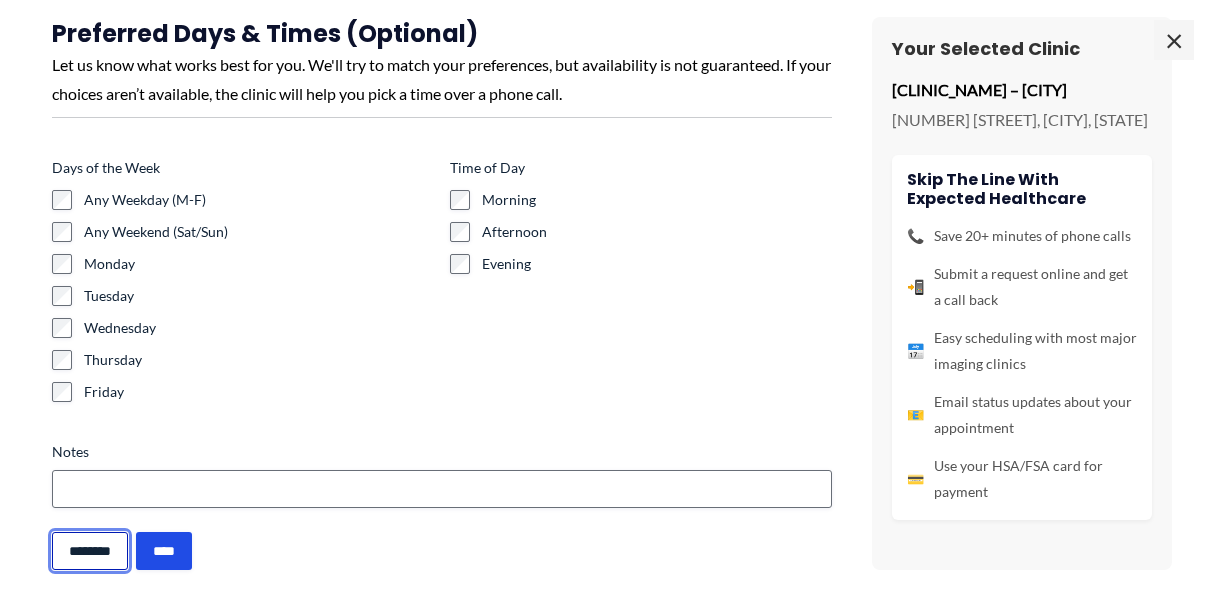 click on "********" at bounding box center (90, 551) 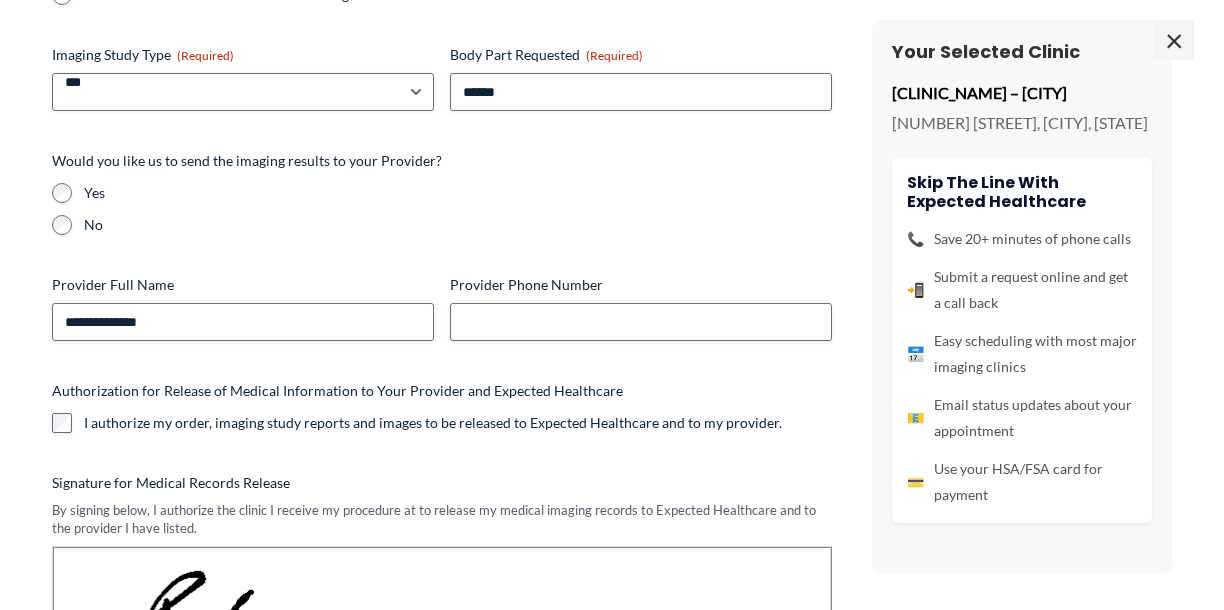 scroll, scrollTop: 0, scrollLeft: 0, axis: both 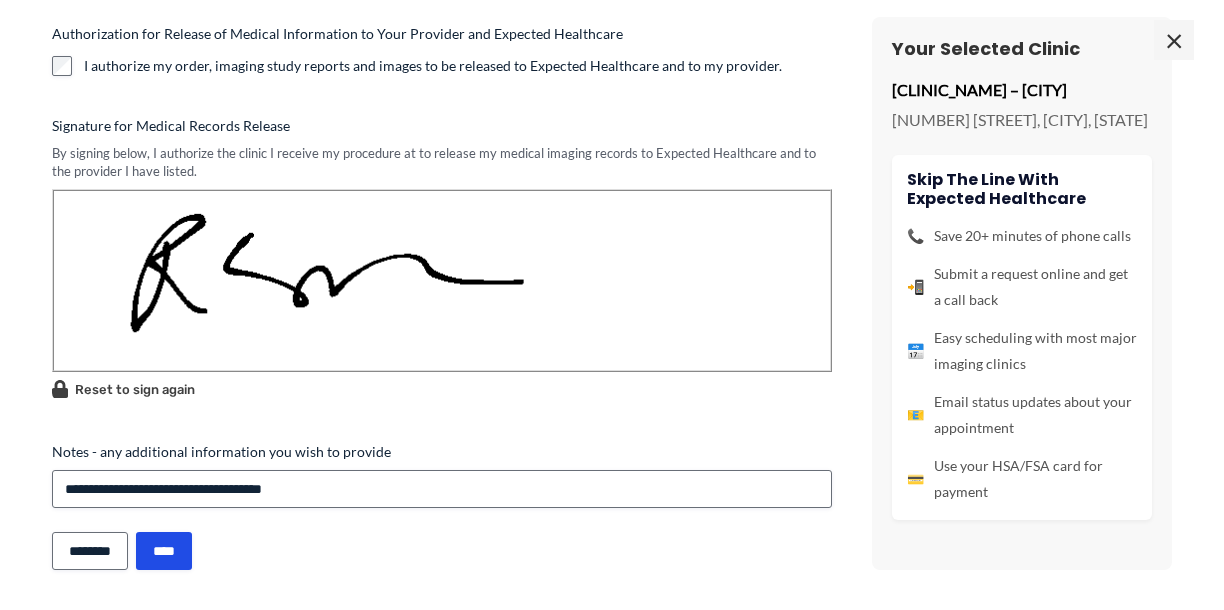 click on "********   ****" at bounding box center [442, 551] 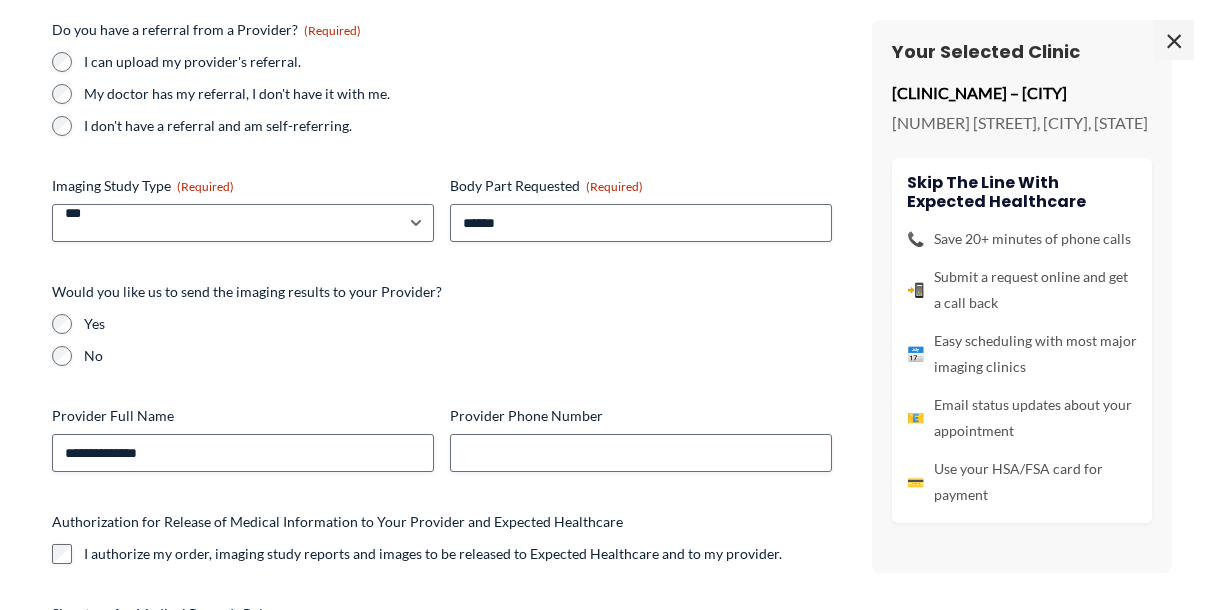 scroll, scrollTop: 333, scrollLeft: 0, axis: vertical 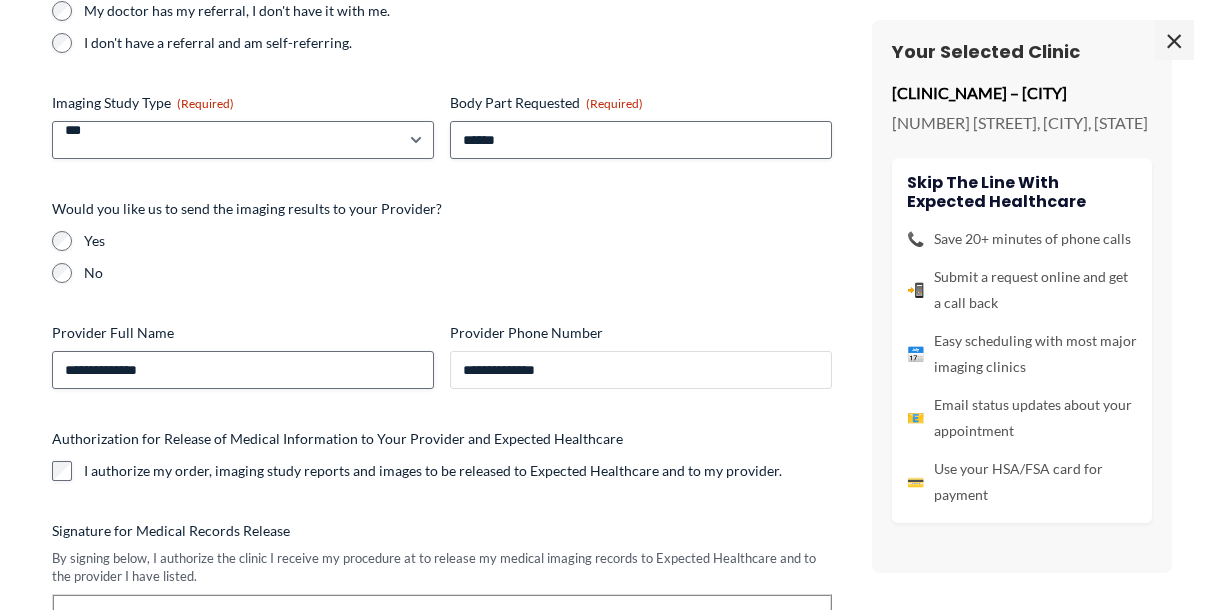 click on "**********" at bounding box center (641, 370) 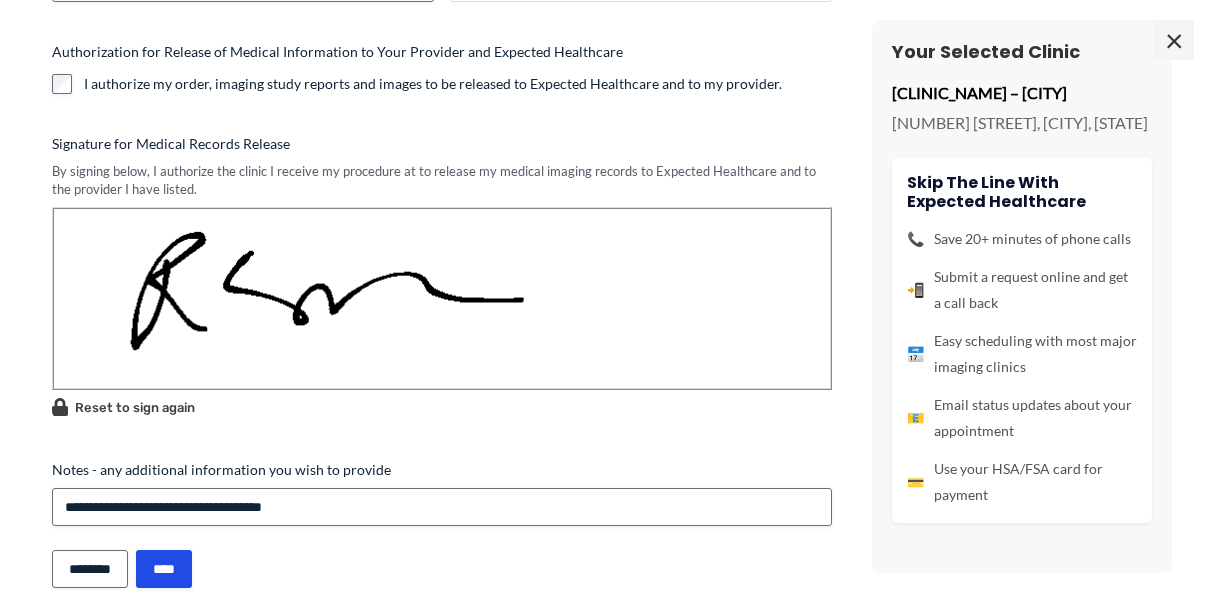 scroll, scrollTop: 738, scrollLeft: 0, axis: vertical 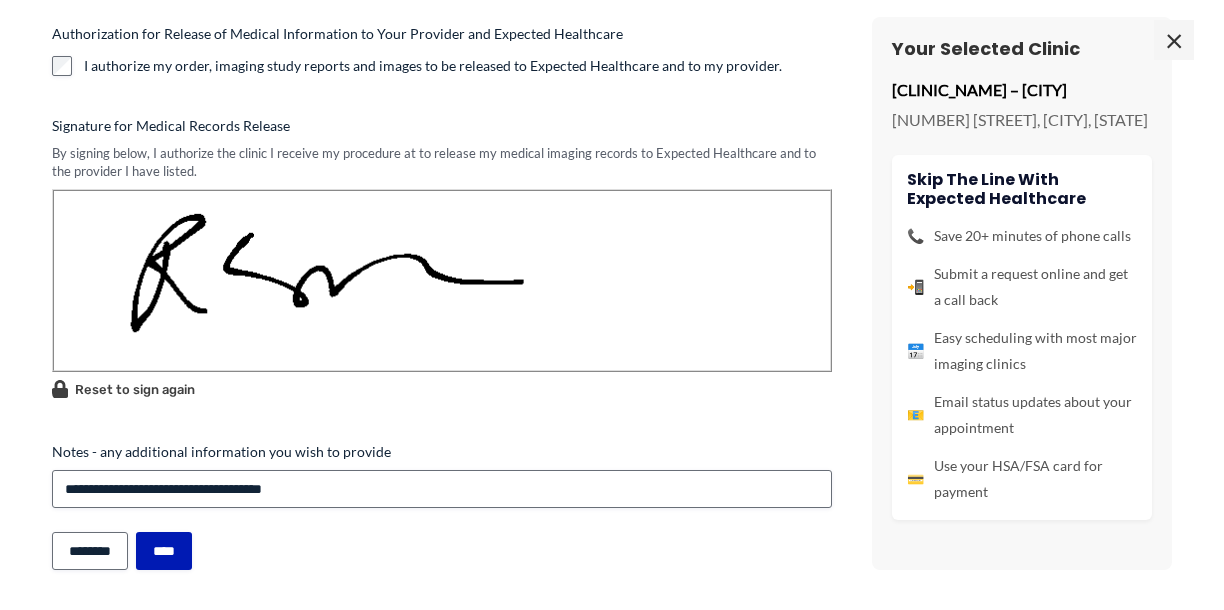 type on "**********" 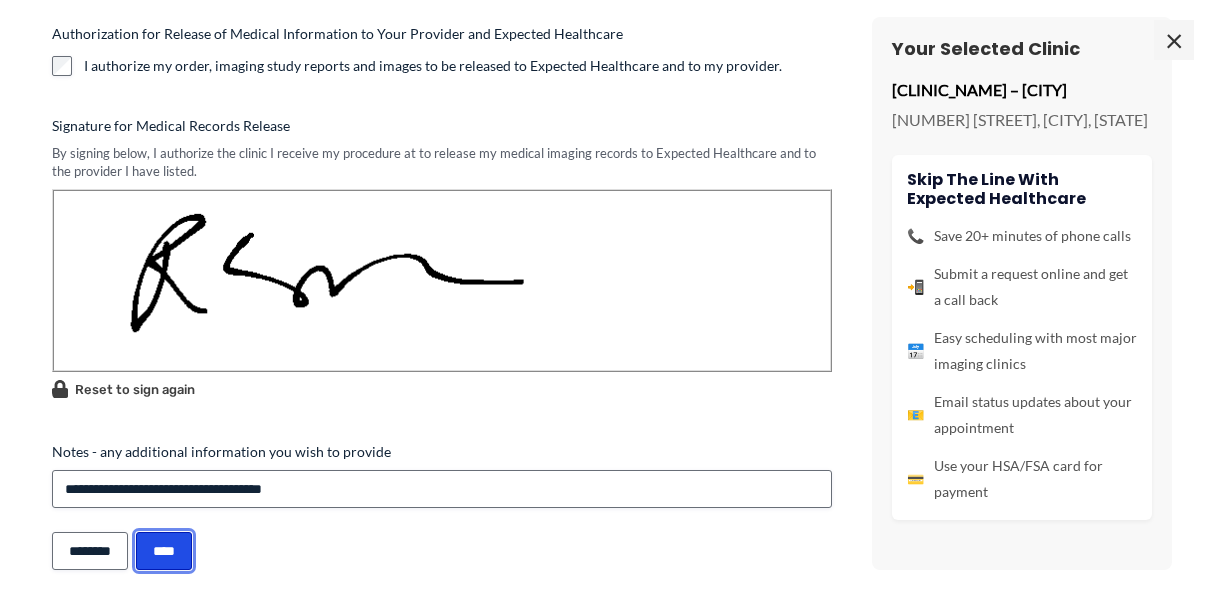 click on "****" at bounding box center [164, 551] 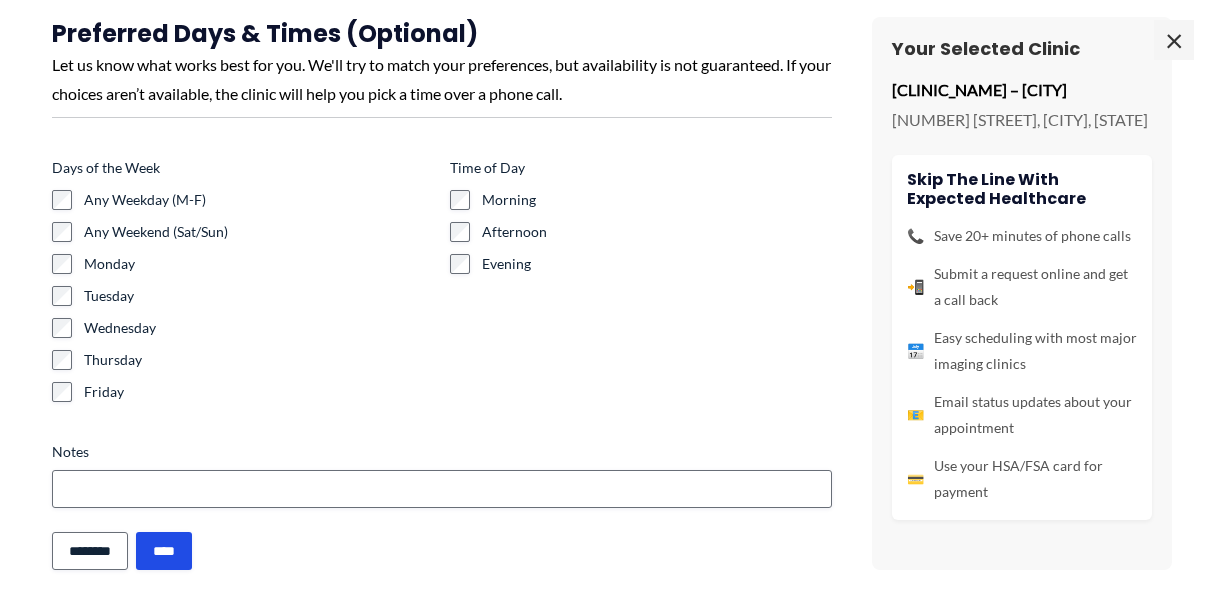 scroll, scrollTop: 0, scrollLeft: 0, axis: both 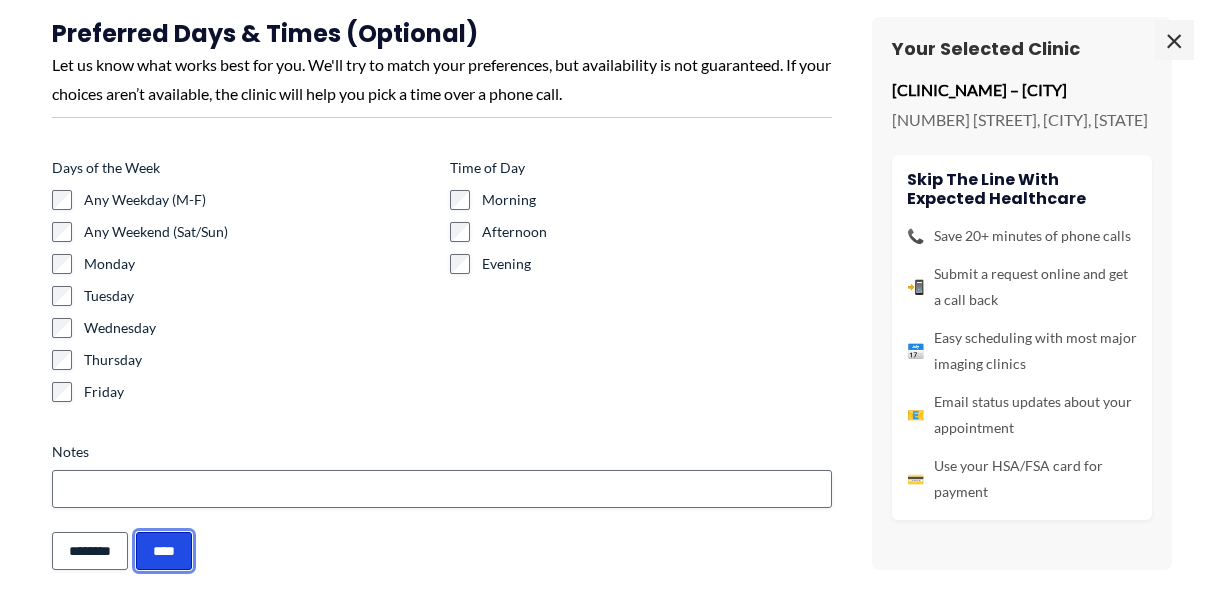 click on "****" at bounding box center [164, 551] 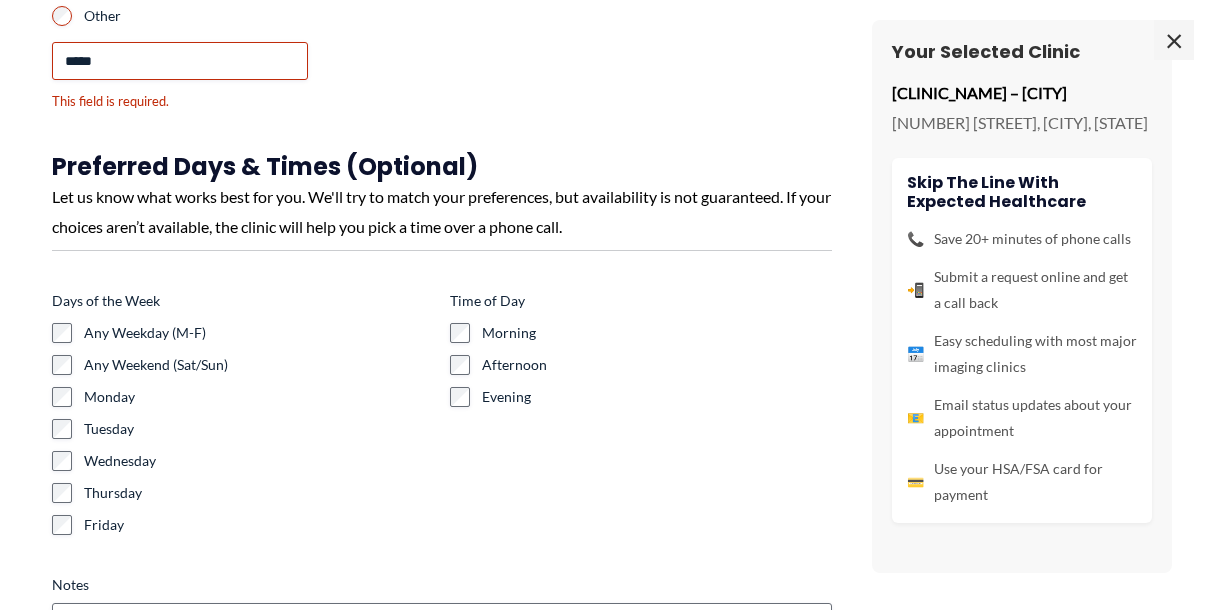 scroll, scrollTop: 0, scrollLeft: 0, axis: both 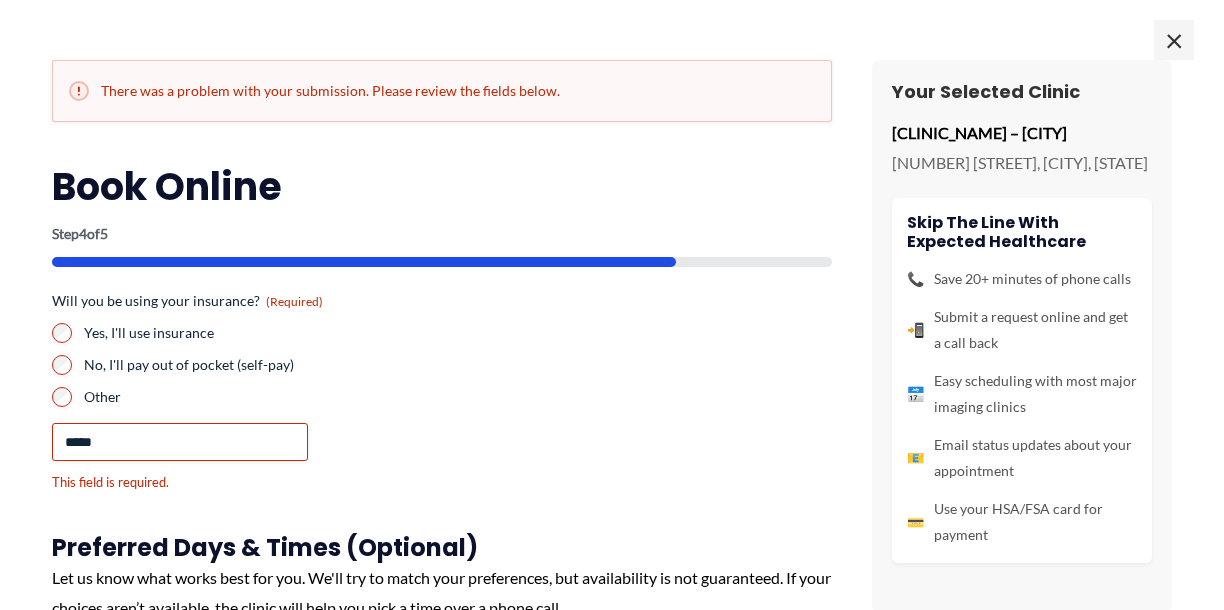 click on "Yes, I'll use insurance" at bounding box center (458, 333) 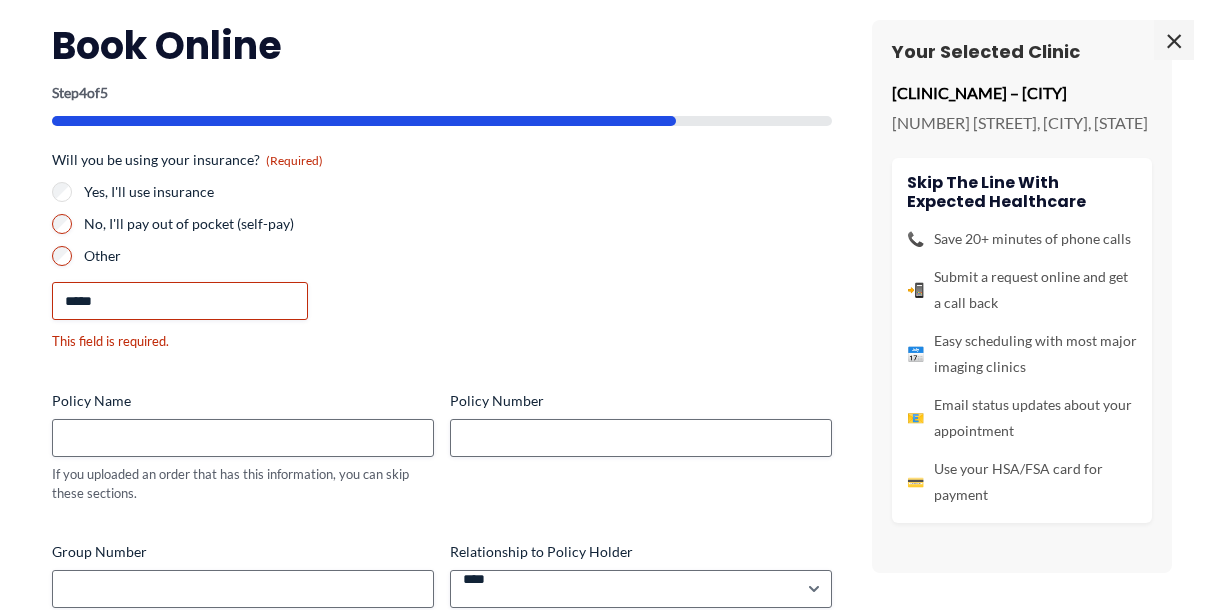 scroll, scrollTop: 188, scrollLeft: 0, axis: vertical 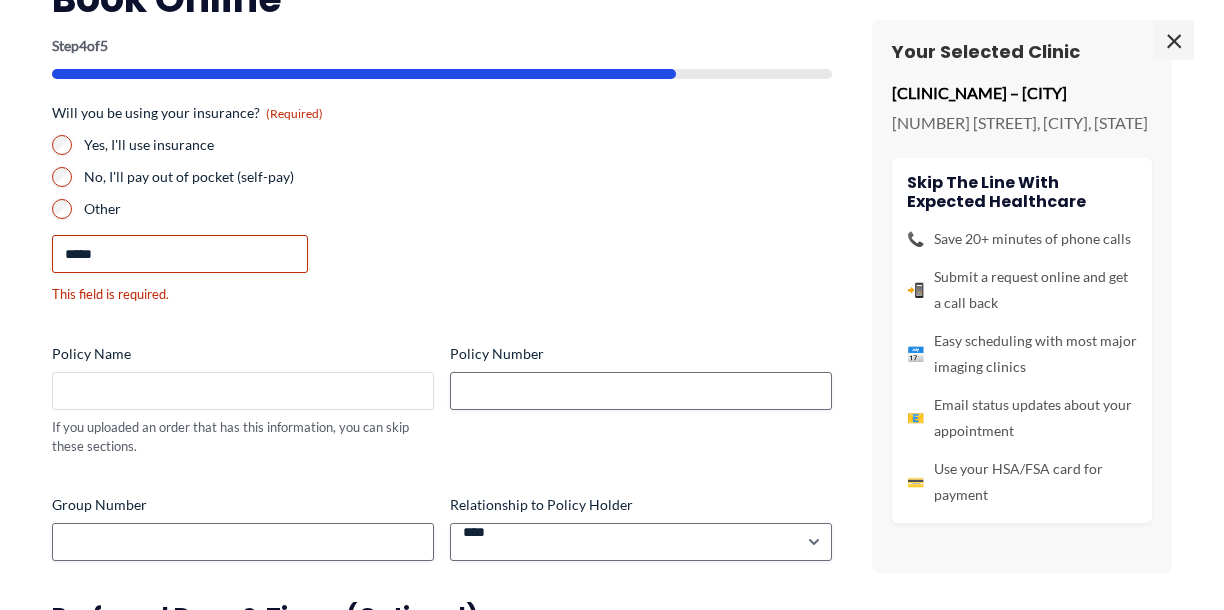 click on "Policy Name" at bounding box center [243, 391] 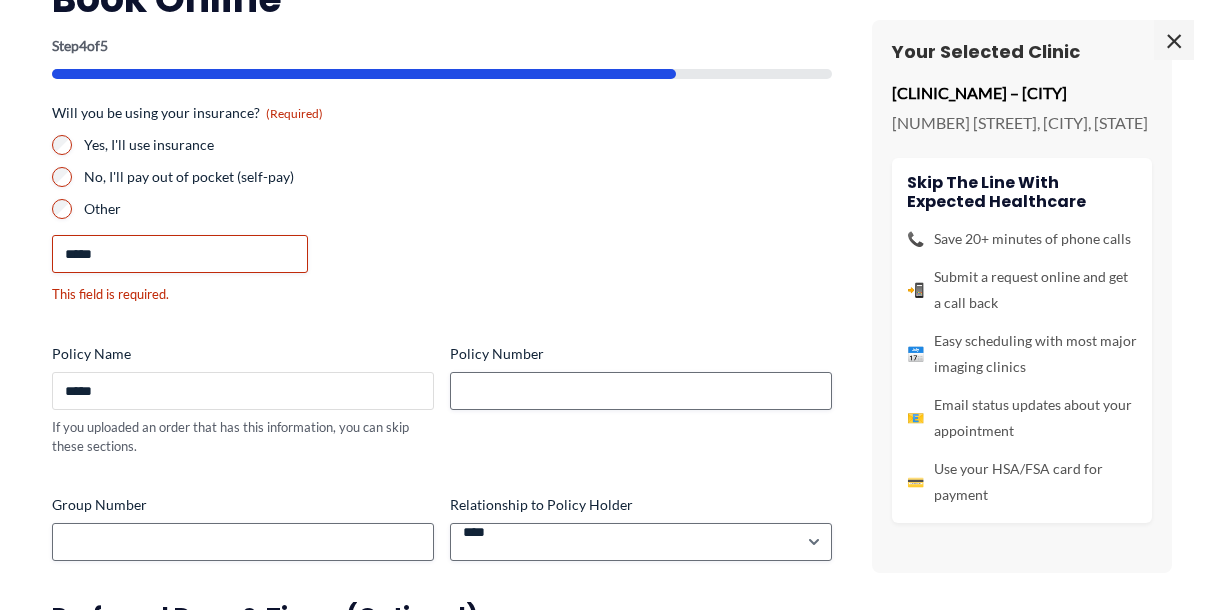 type on "*****" 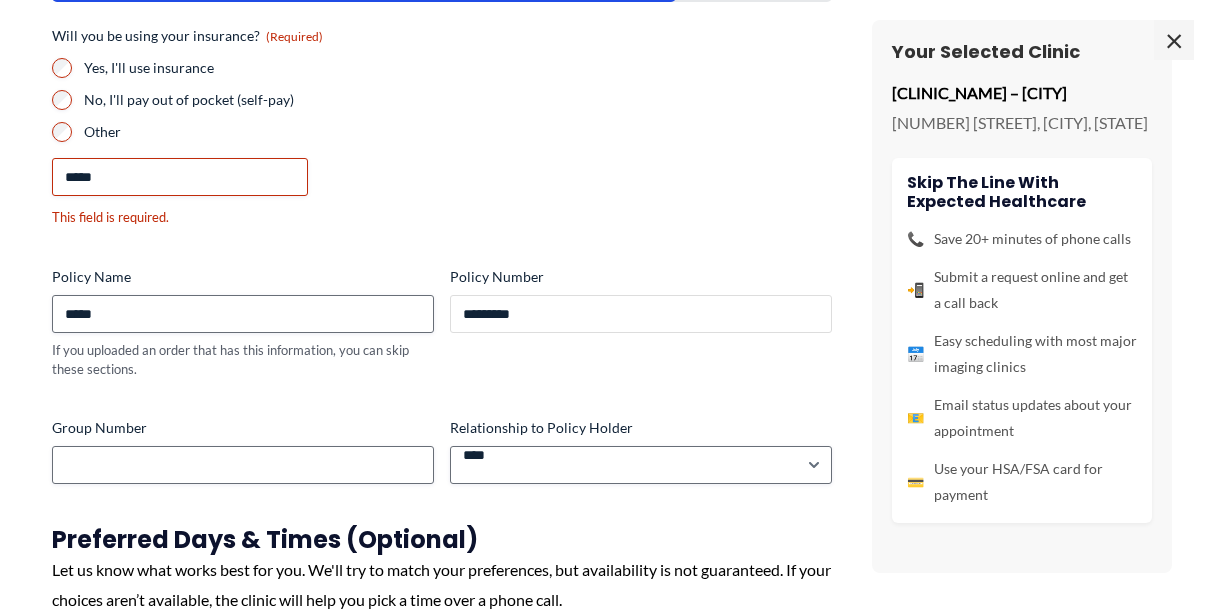 scroll, scrollTop: 310, scrollLeft: 0, axis: vertical 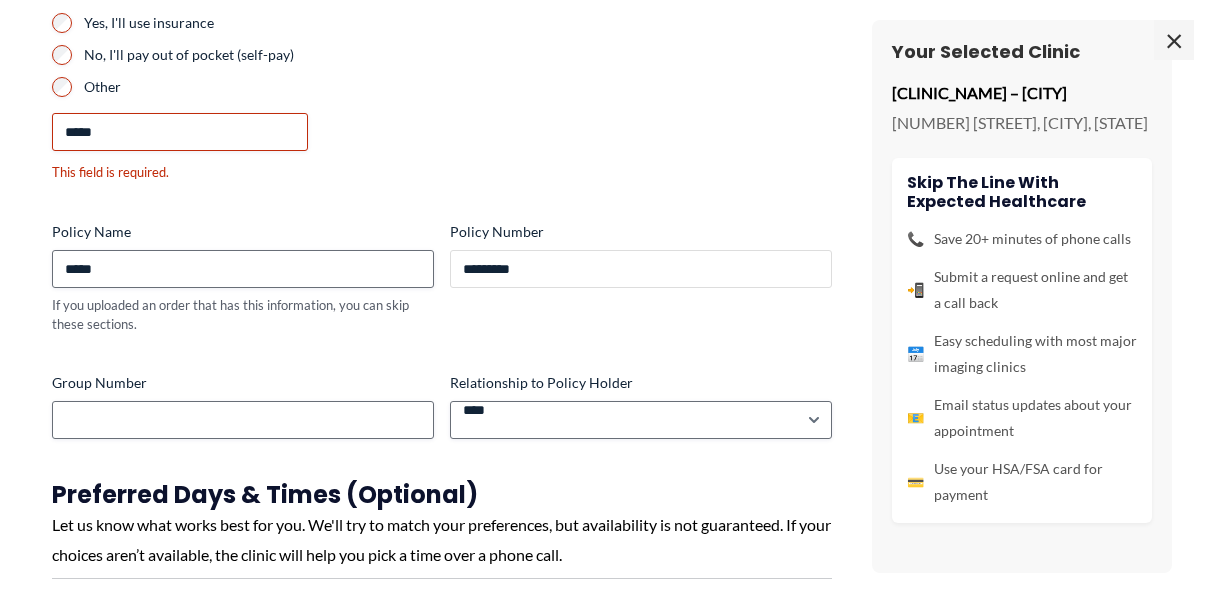 type on "*********" 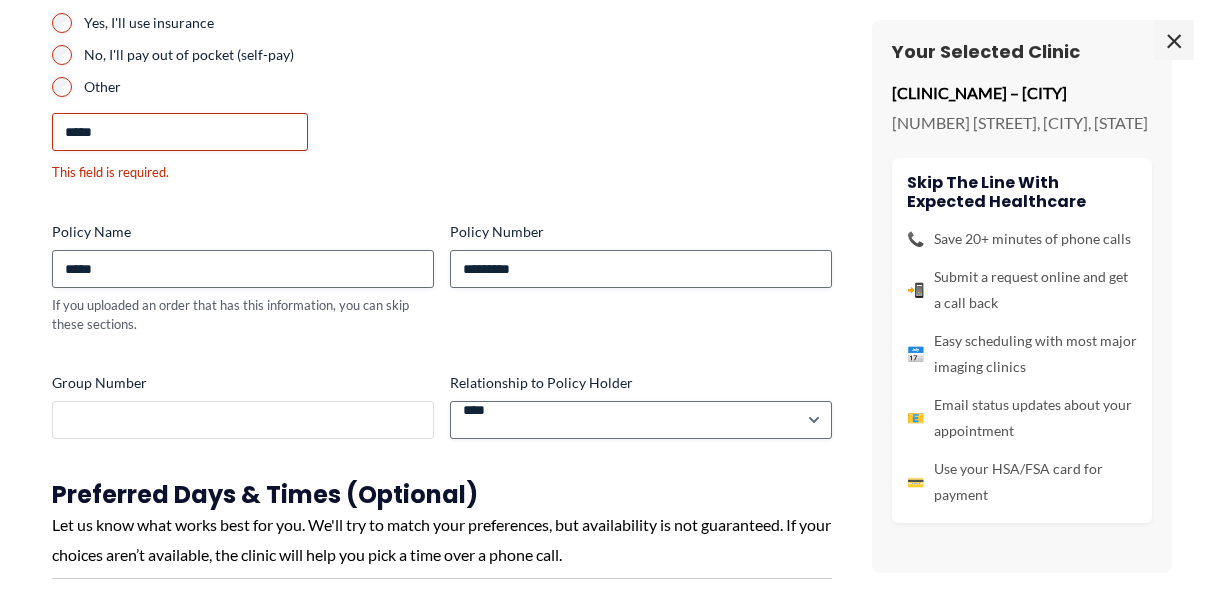 click on "Group Number" at bounding box center [243, 420] 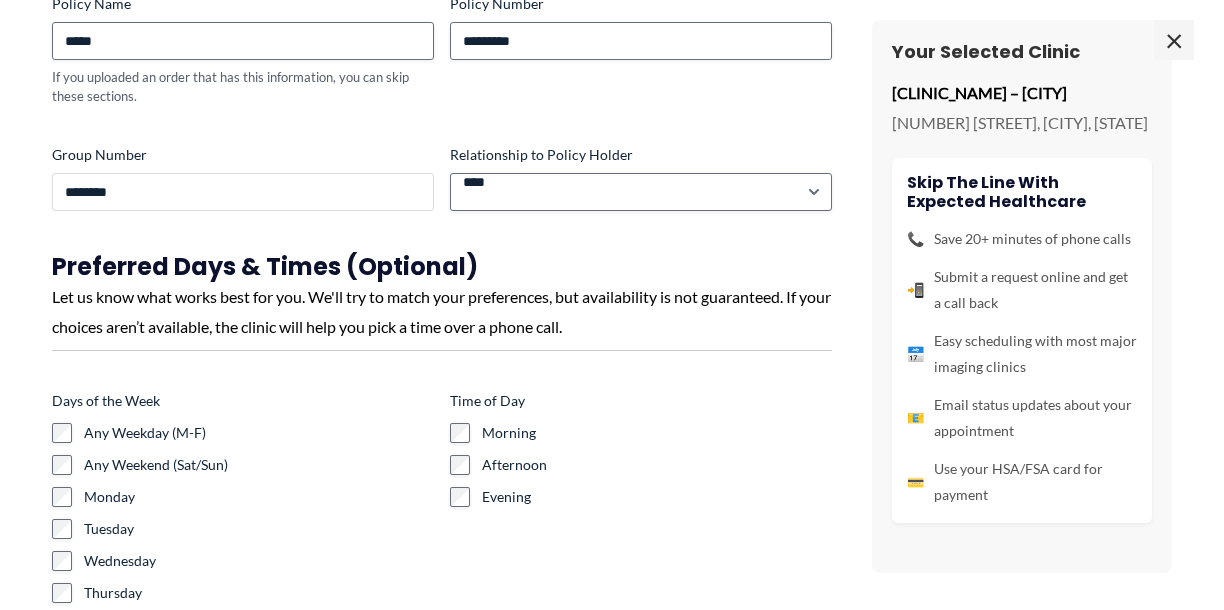 scroll, scrollTop: 596, scrollLeft: 0, axis: vertical 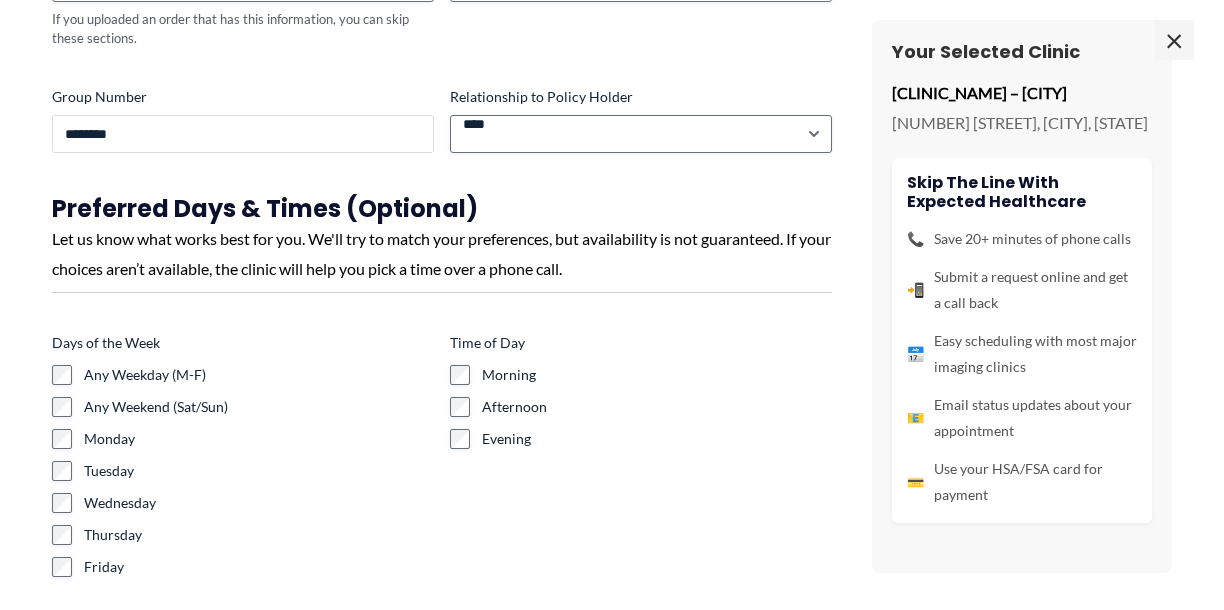 type on "********" 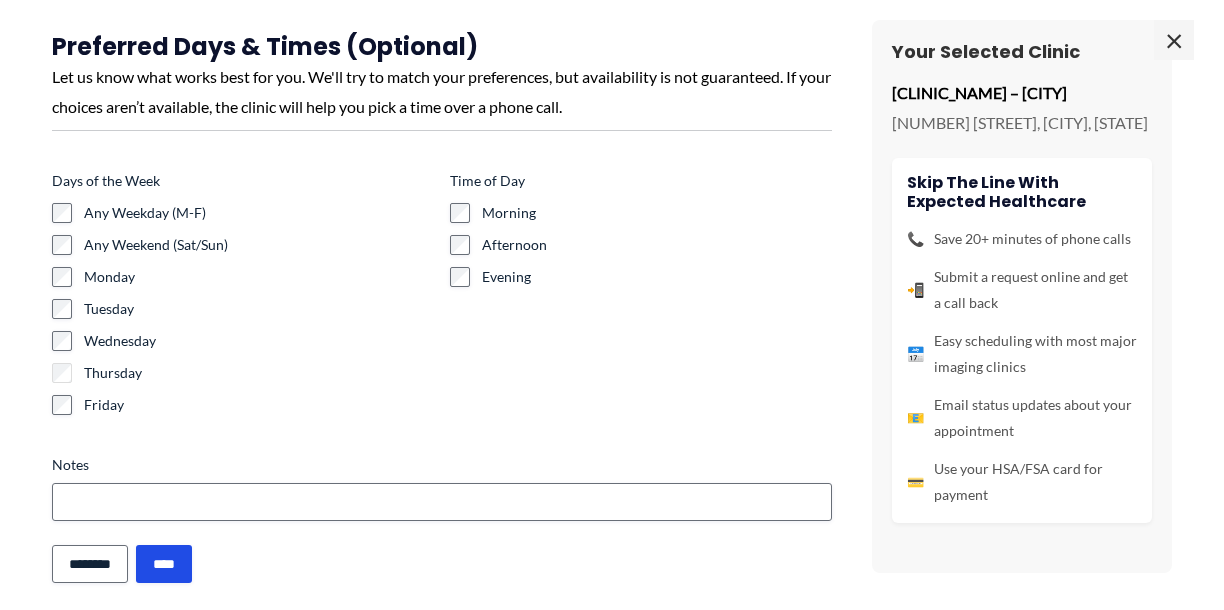 scroll, scrollTop: 771, scrollLeft: 0, axis: vertical 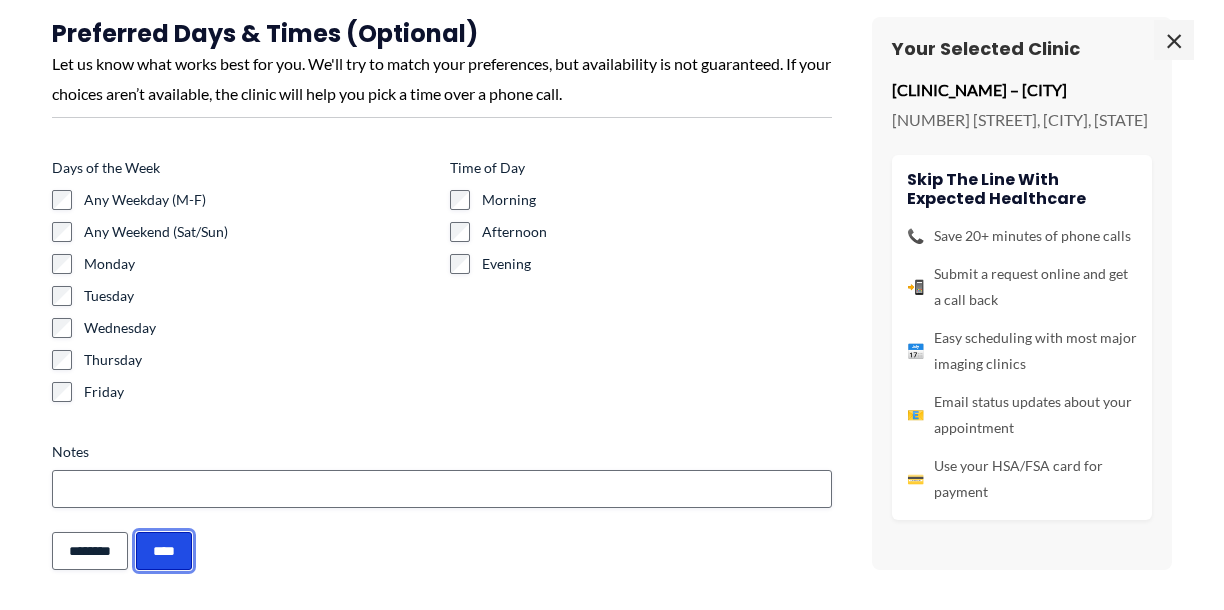 click on "****" at bounding box center (164, 551) 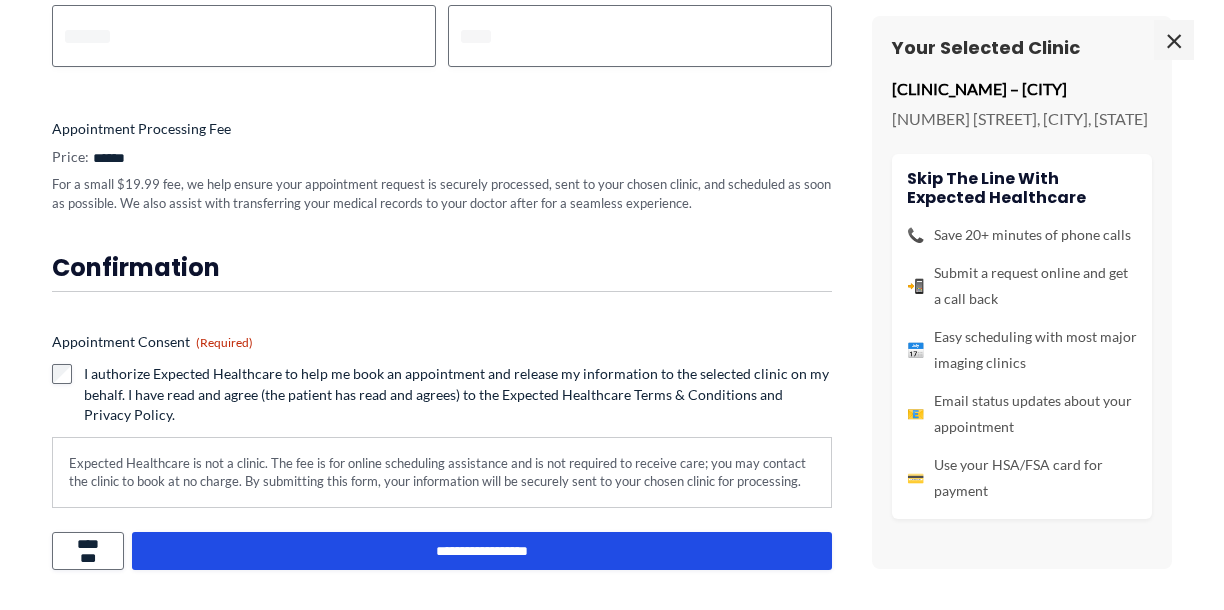 scroll, scrollTop: 0, scrollLeft: 0, axis: both 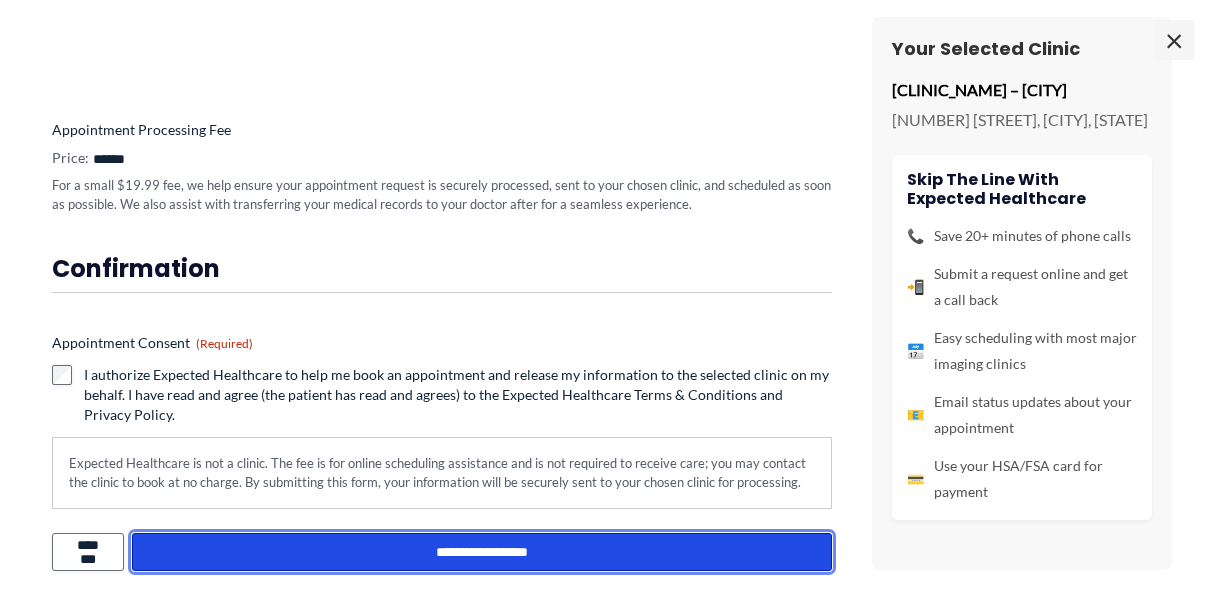 click on "**********" at bounding box center (482, 552) 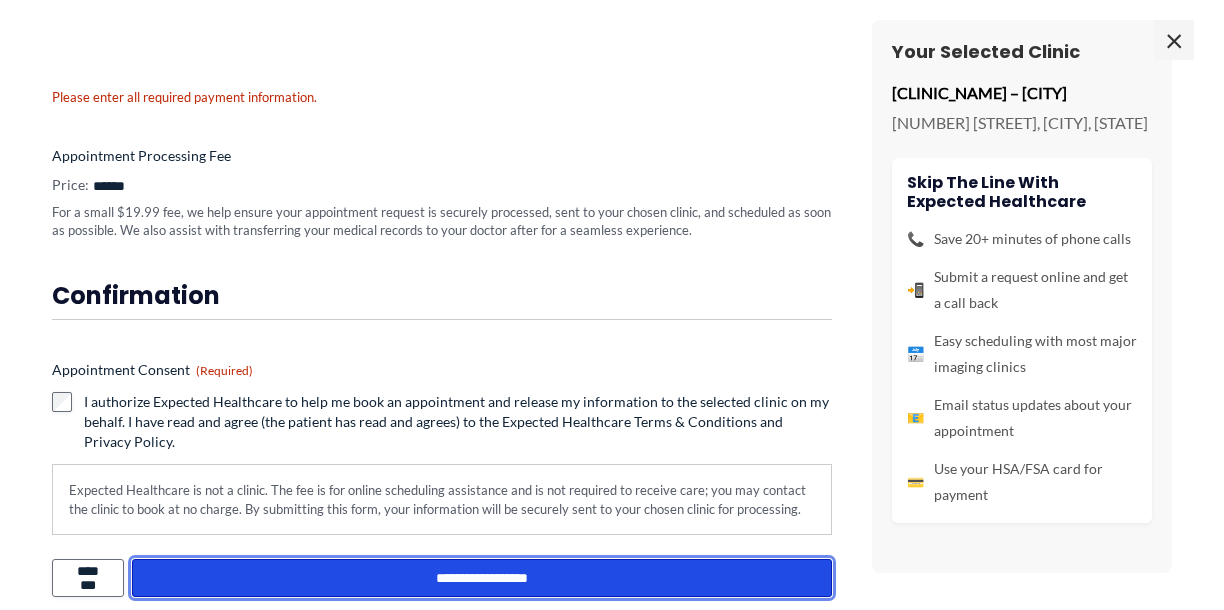 click on "**********" at bounding box center (482, 578) 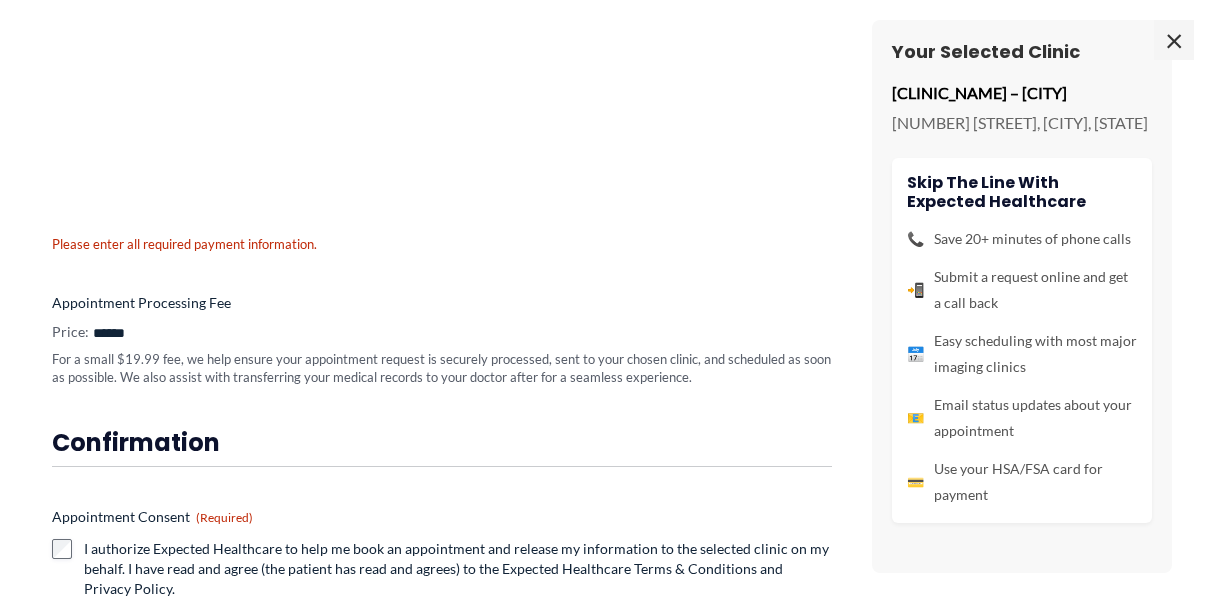 scroll, scrollTop: 0, scrollLeft: 0, axis: both 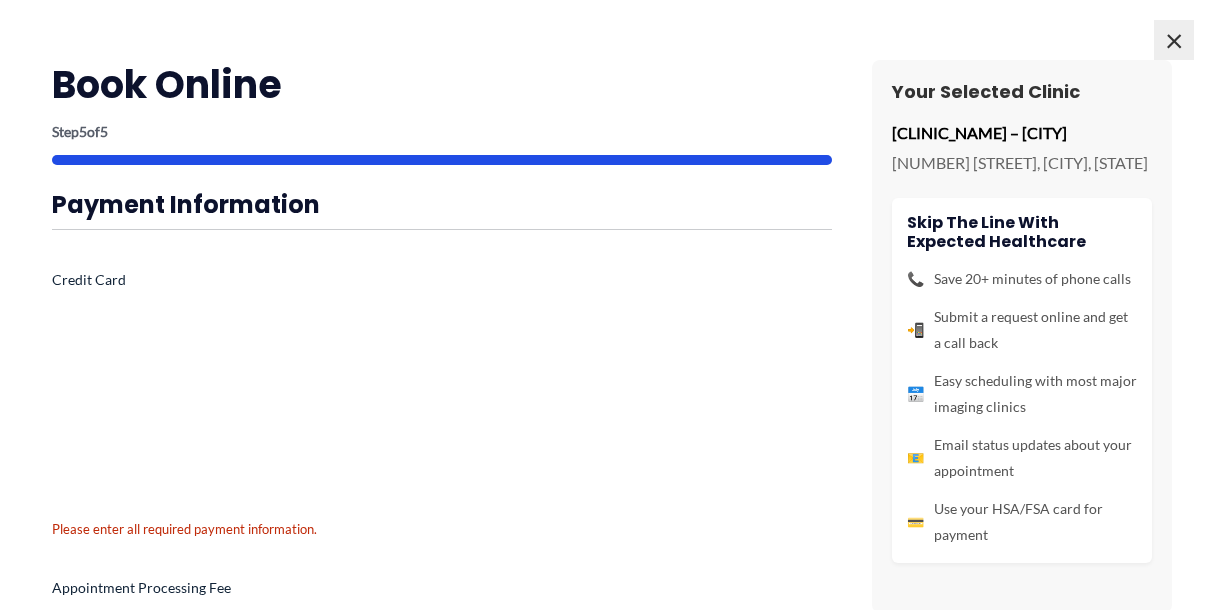 click on "×" at bounding box center [1174, 40] 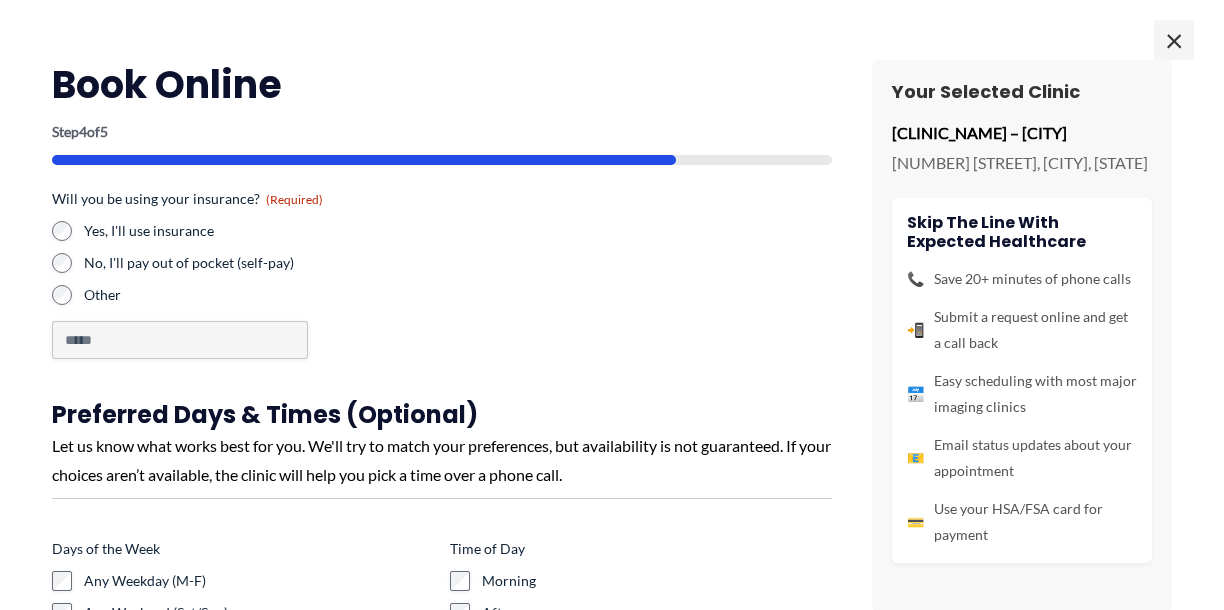 scroll, scrollTop: 0, scrollLeft: 0, axis: both 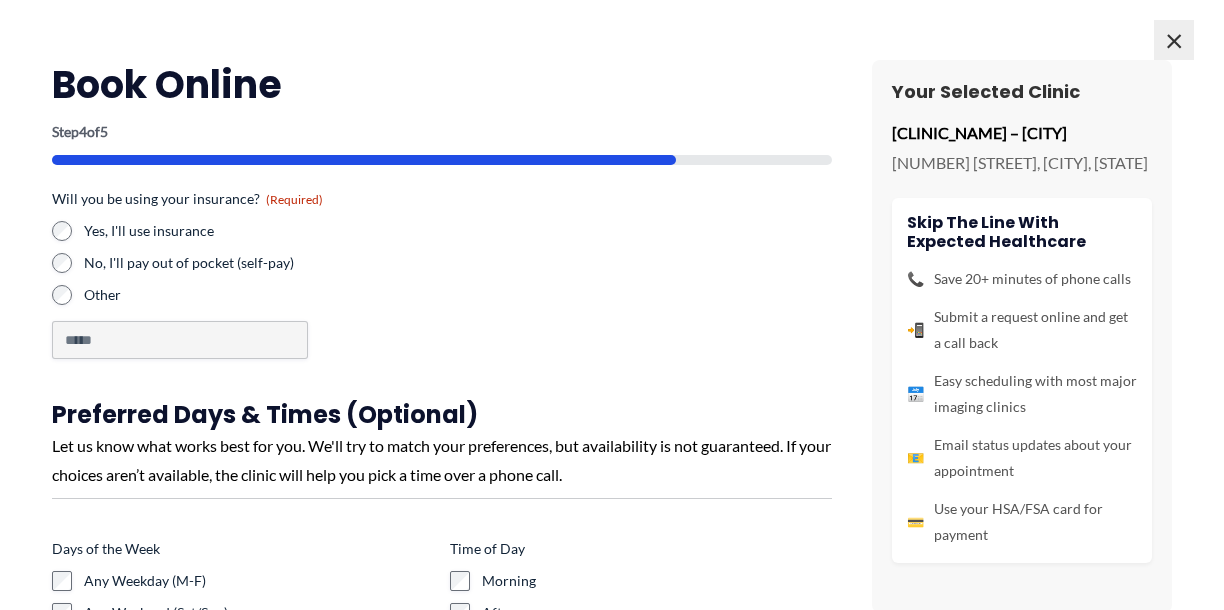click on "×" at bounding box center [1174, 40] 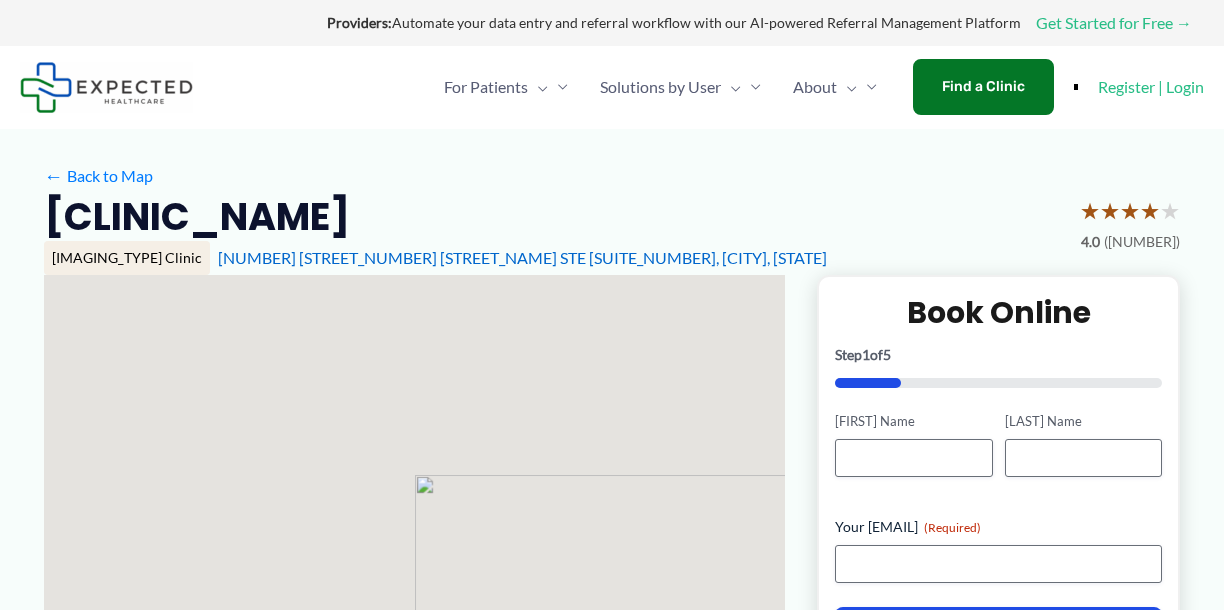 scroll, scrollTop: 0, scrollLeft: 0, axis: both 